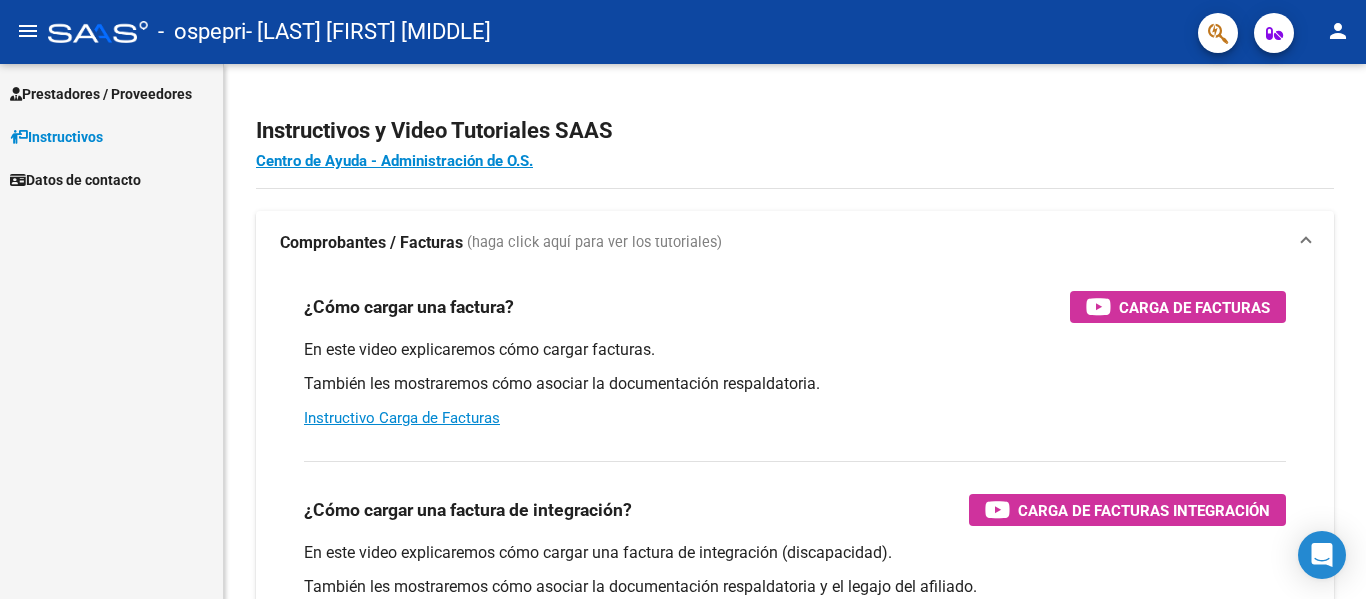 scroll, scrollTop: 0, scrollLeft: 0, axis: both 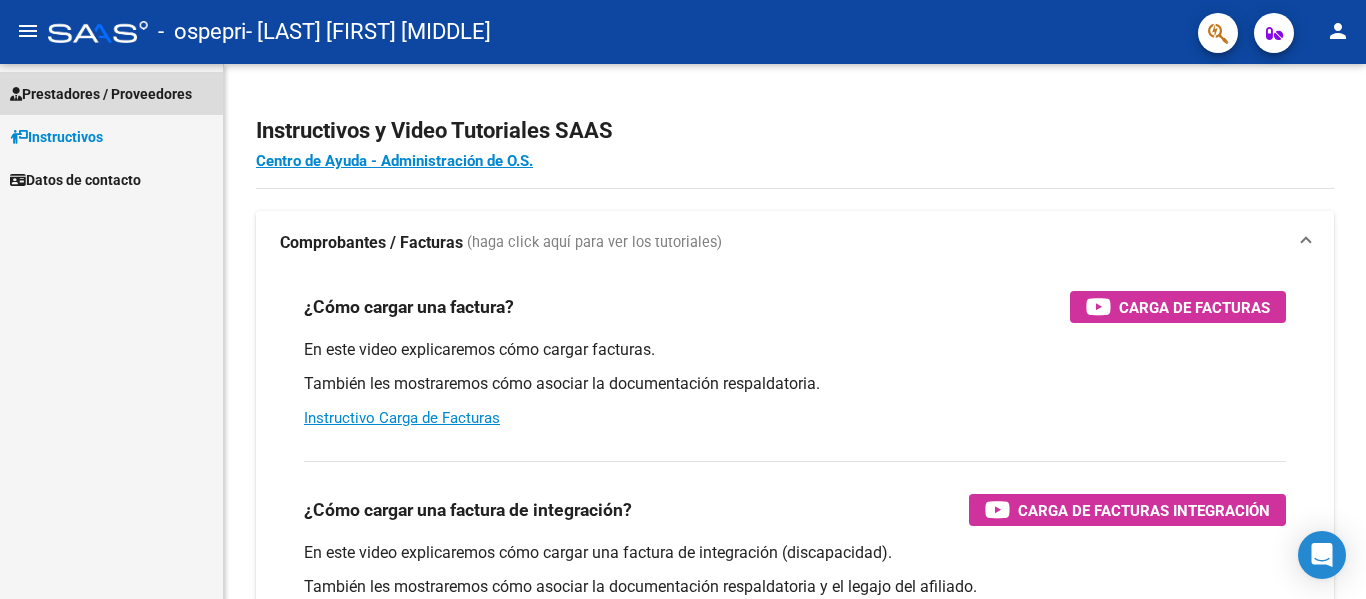 click on "Prestadores / Proveedores" at bounding box center [101, 94] 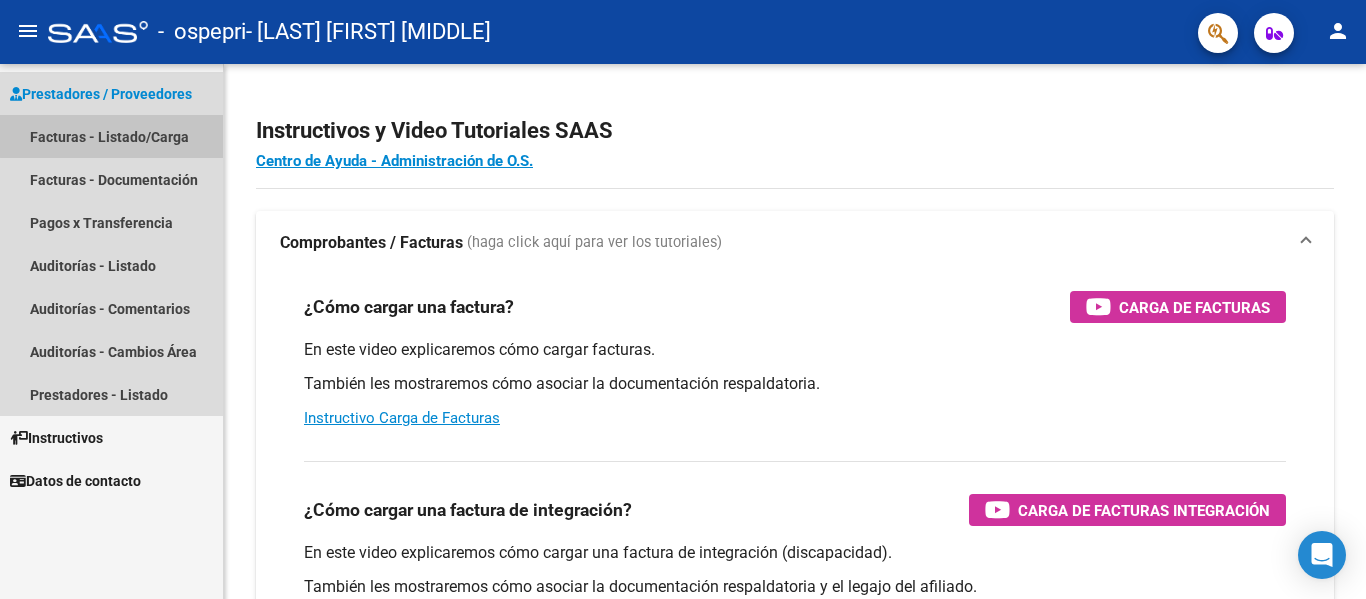 click on "Facturas - Listado/Carga" at bounding box center (111, 136) 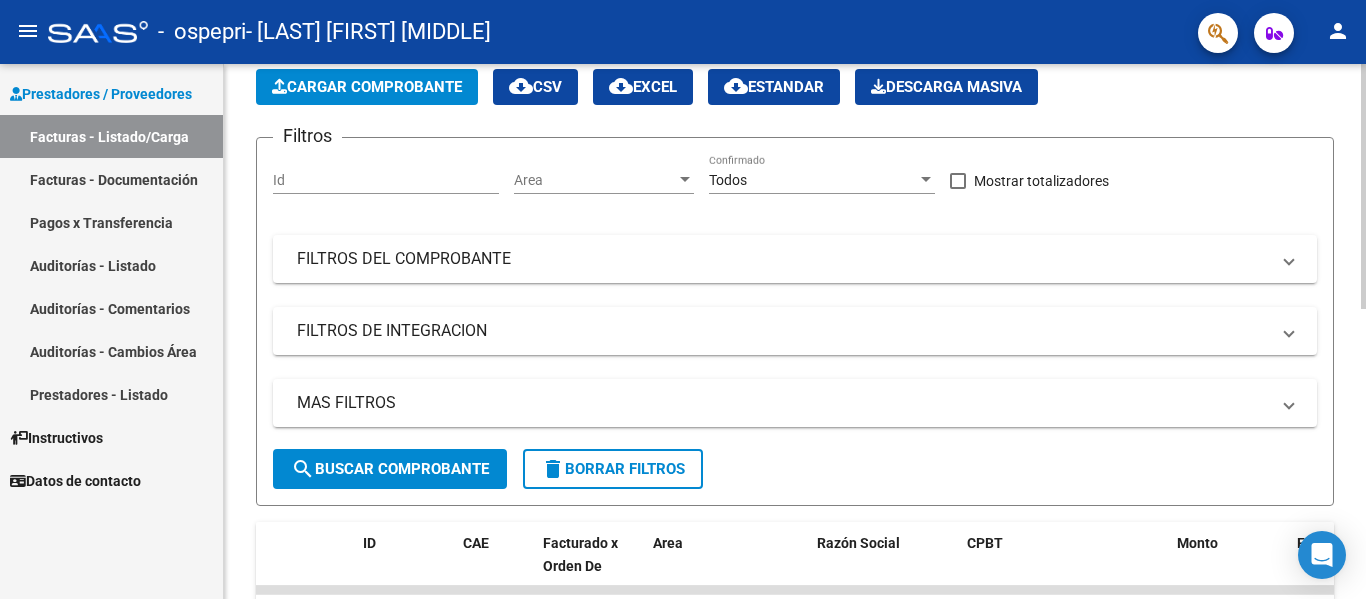 scroll, scrollTop: 100, scrollLeft: 0, axis: vertical 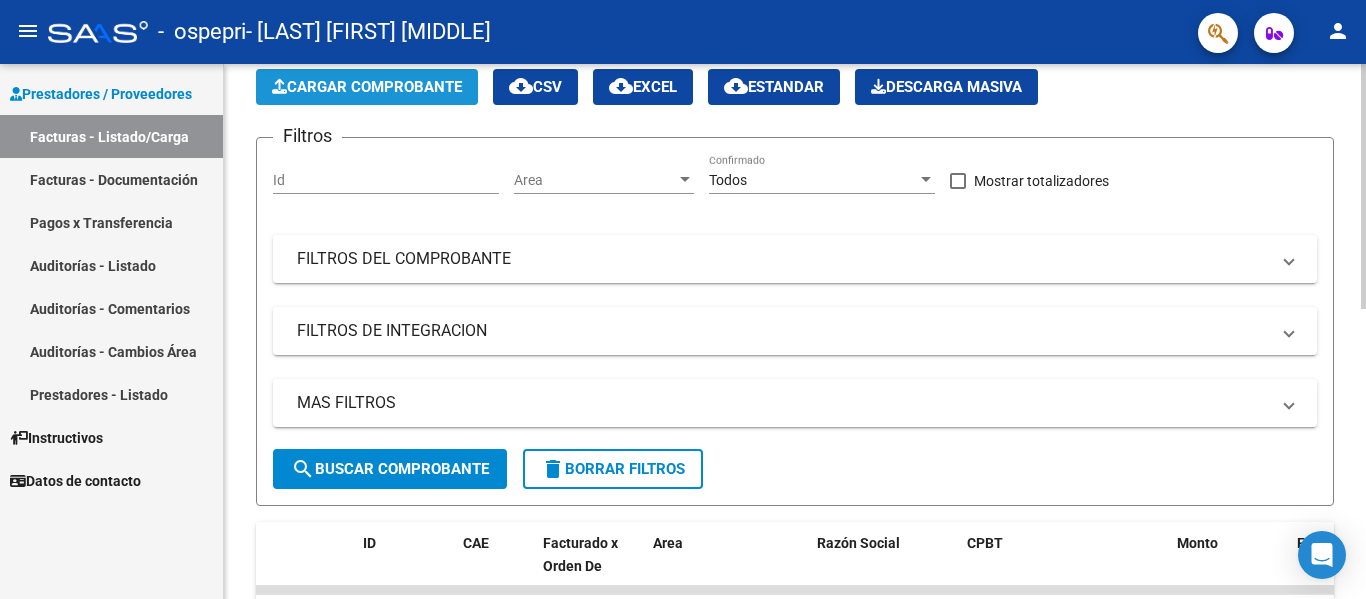 click on "Cargar Comprobante" 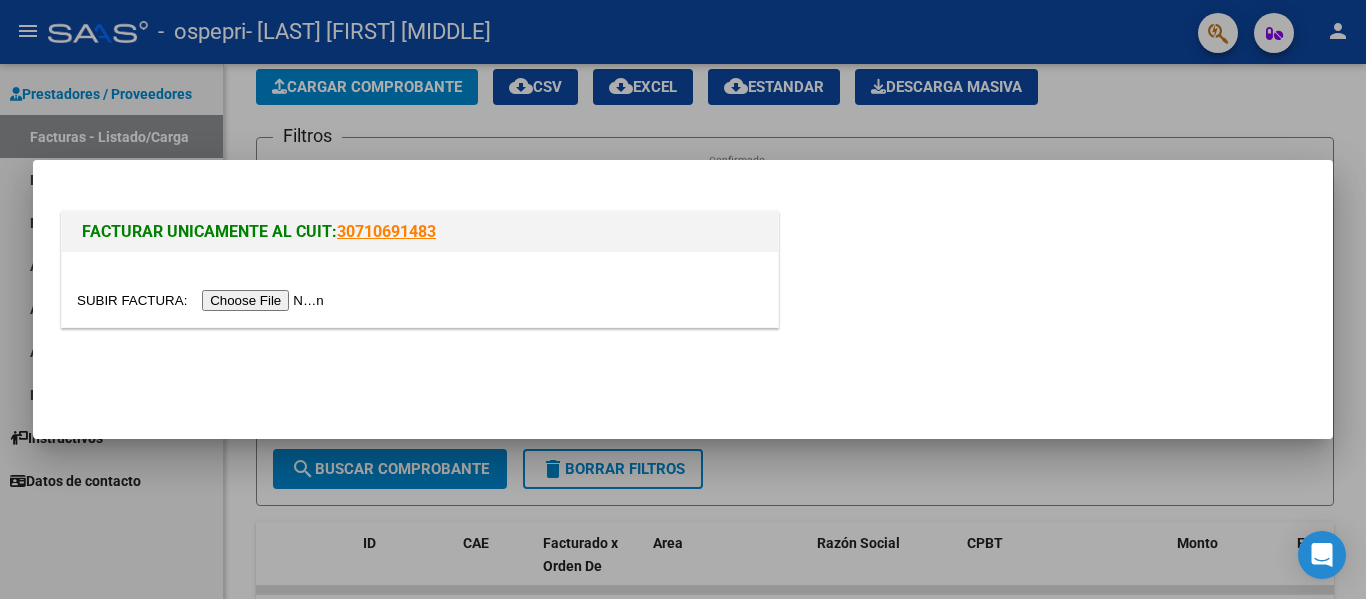 click at bounding box center [203, 300] 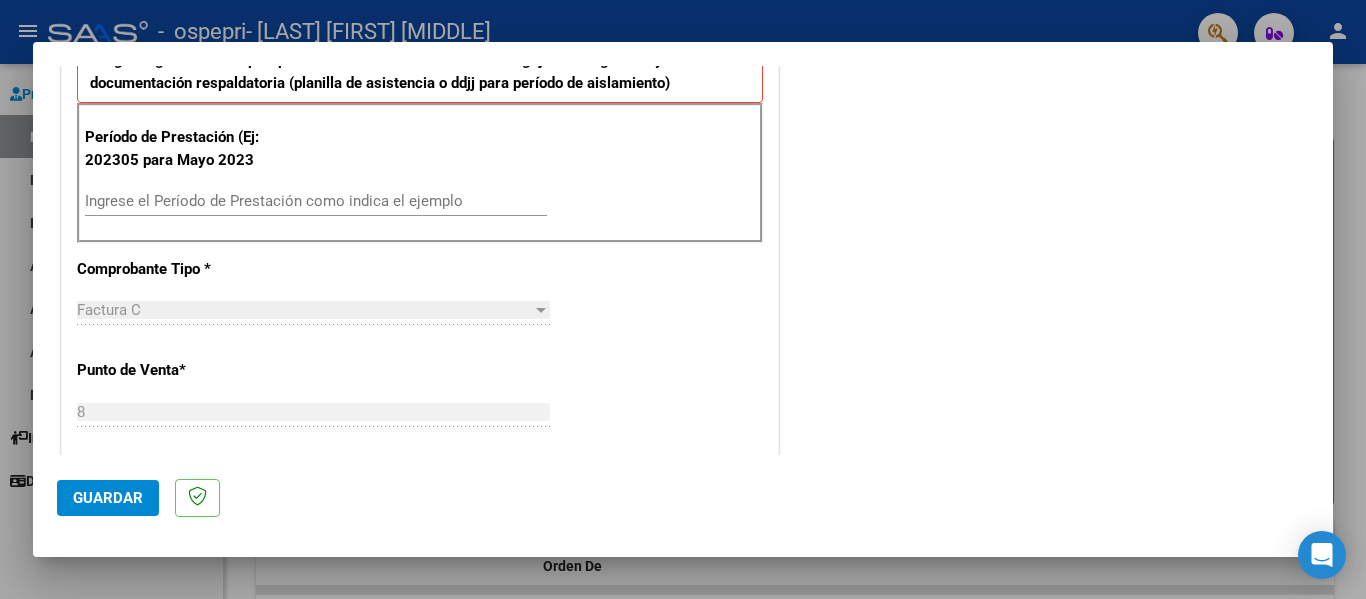 scroll, scrollTop: 500, scrollLeft: 0, axis: vertical 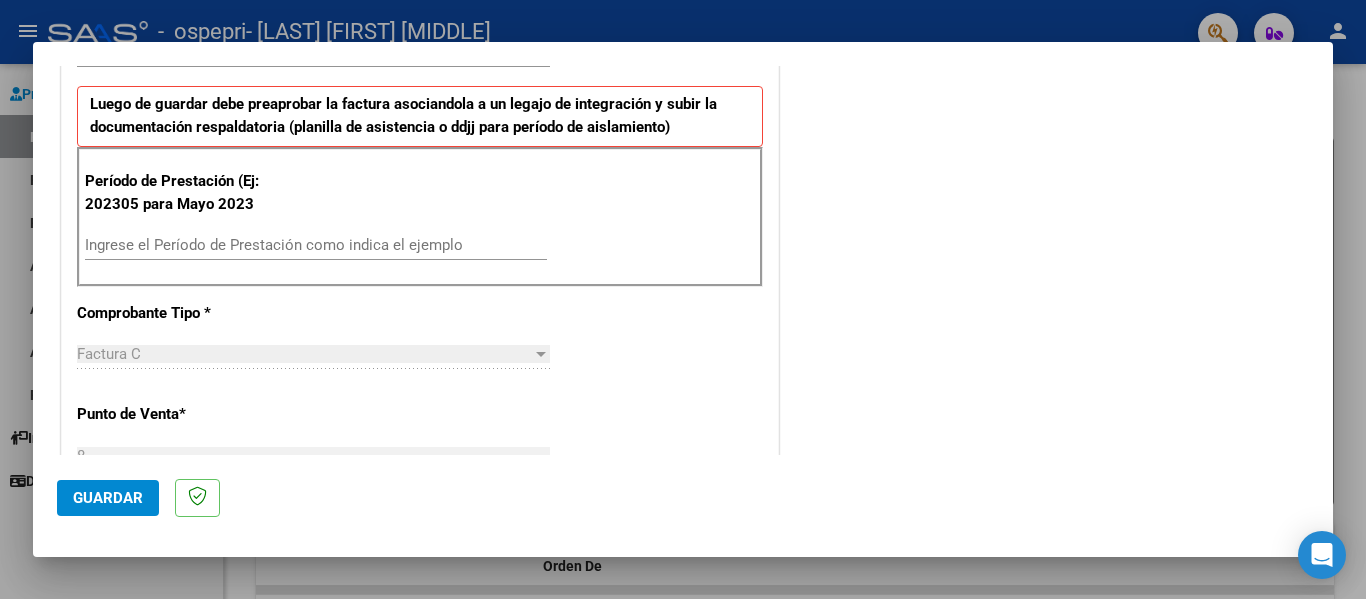 click on "Ingrese el Período de Prestación como indica el ejemplo" at bounding box center [316, 245] 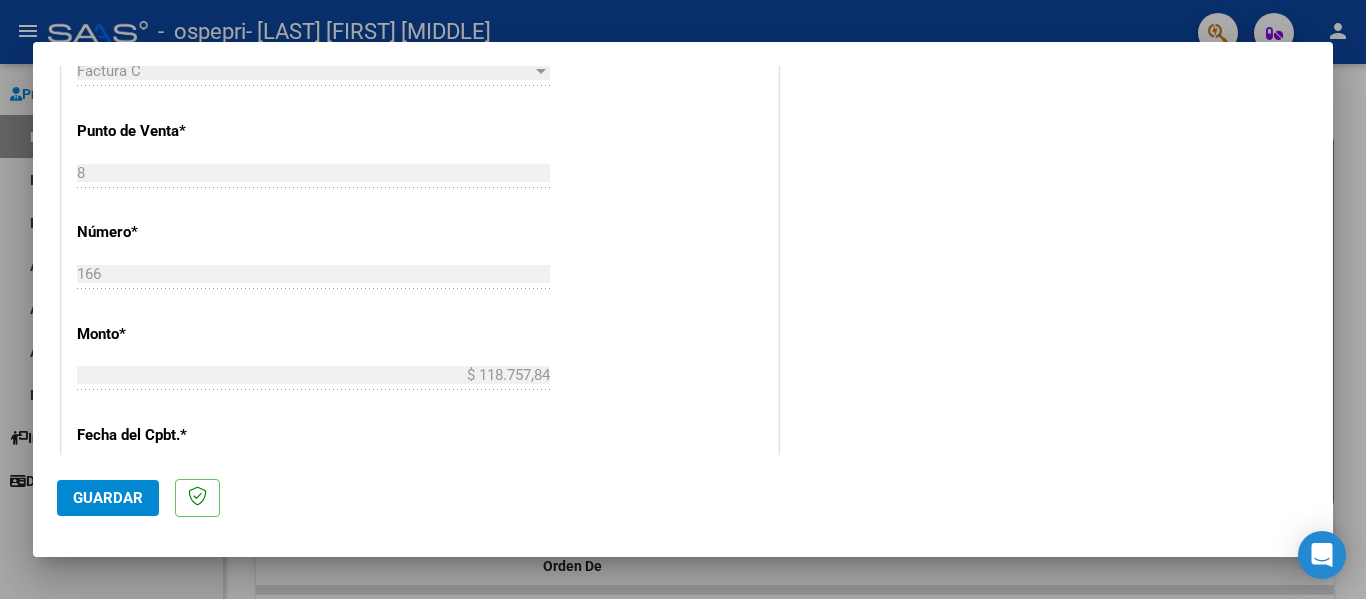 scroll, scrollTop: 800, scrollLeft: 0, axis: vertical 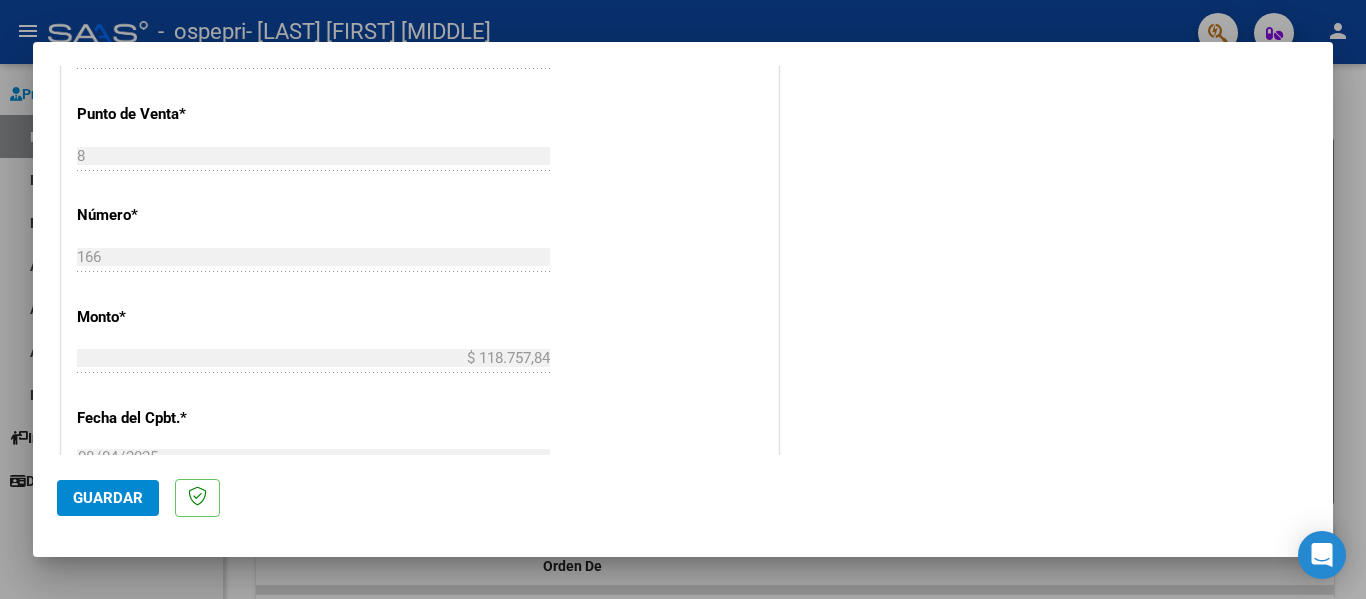 type on "202507" 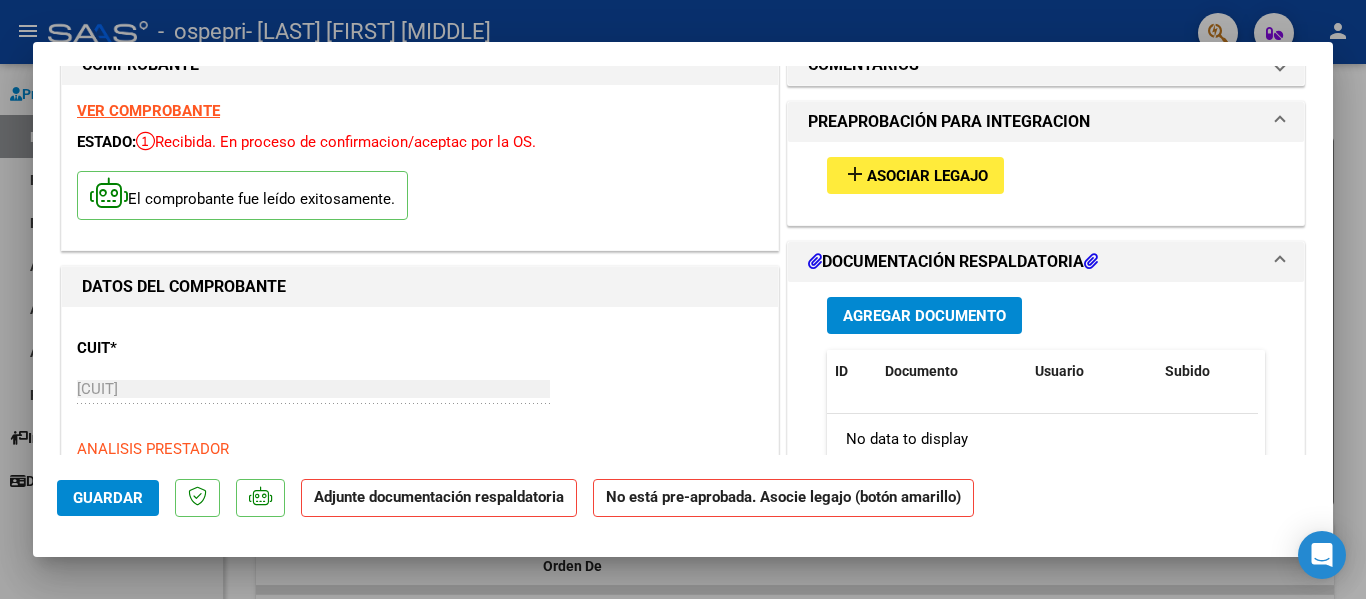 scroll, scrollTop: 0, scrollLeft: 0, axis: both 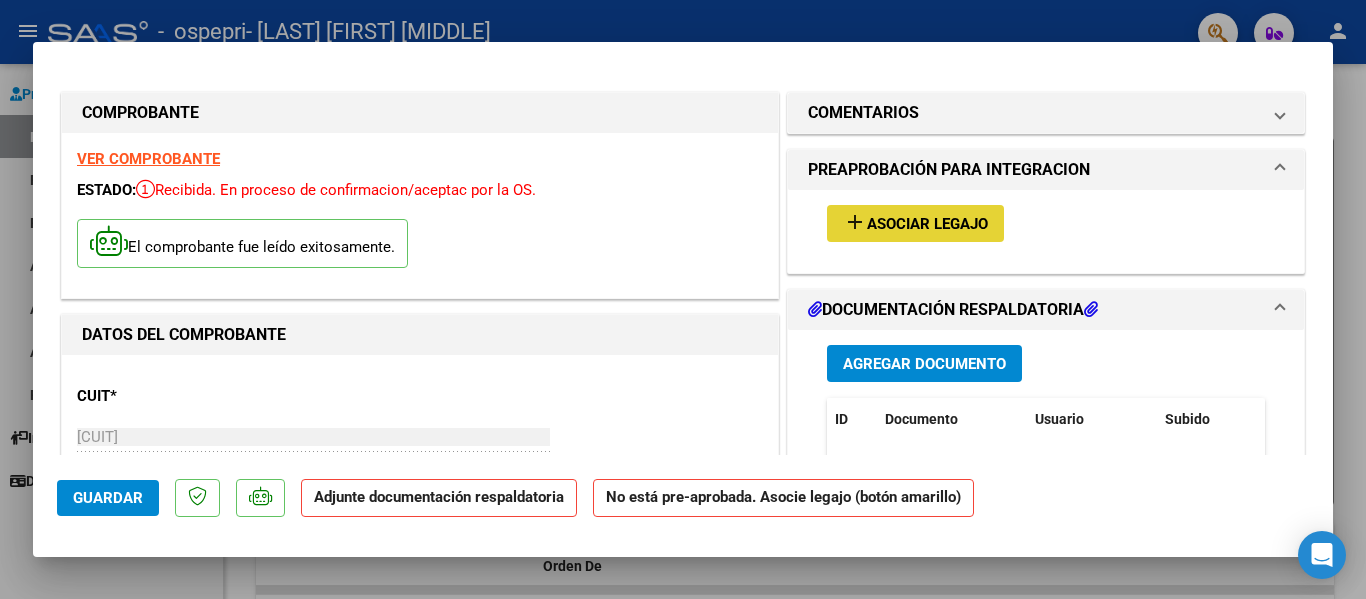 click on "Asociar Legajo" at bounding box center [927, 224] 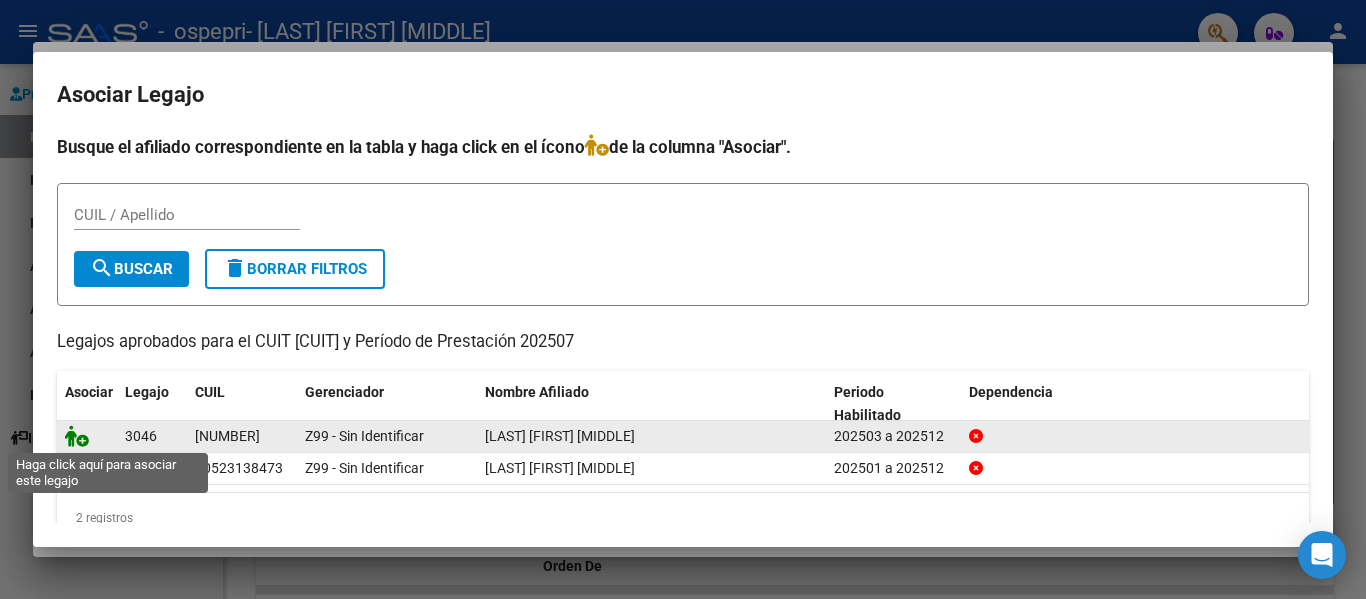 click 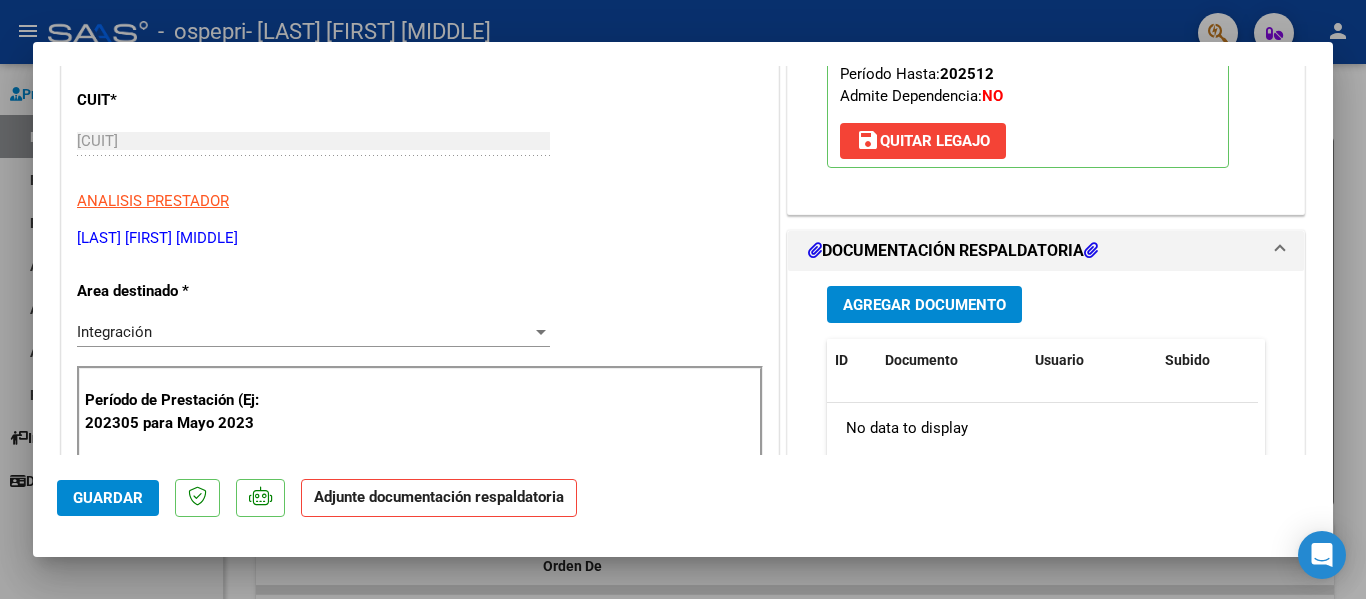 scroll, scrollTop: 300, scrollLeft: 0, axis: vertical 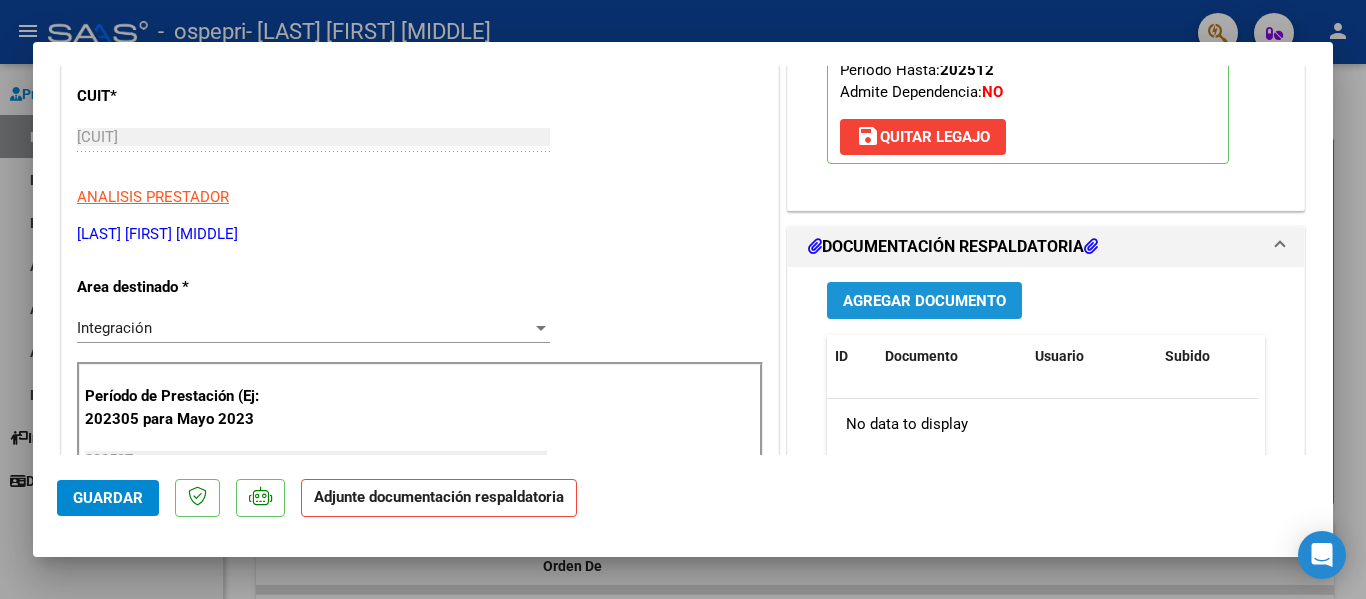 click on "Agregar Documento" at bounding box center (924, 301) 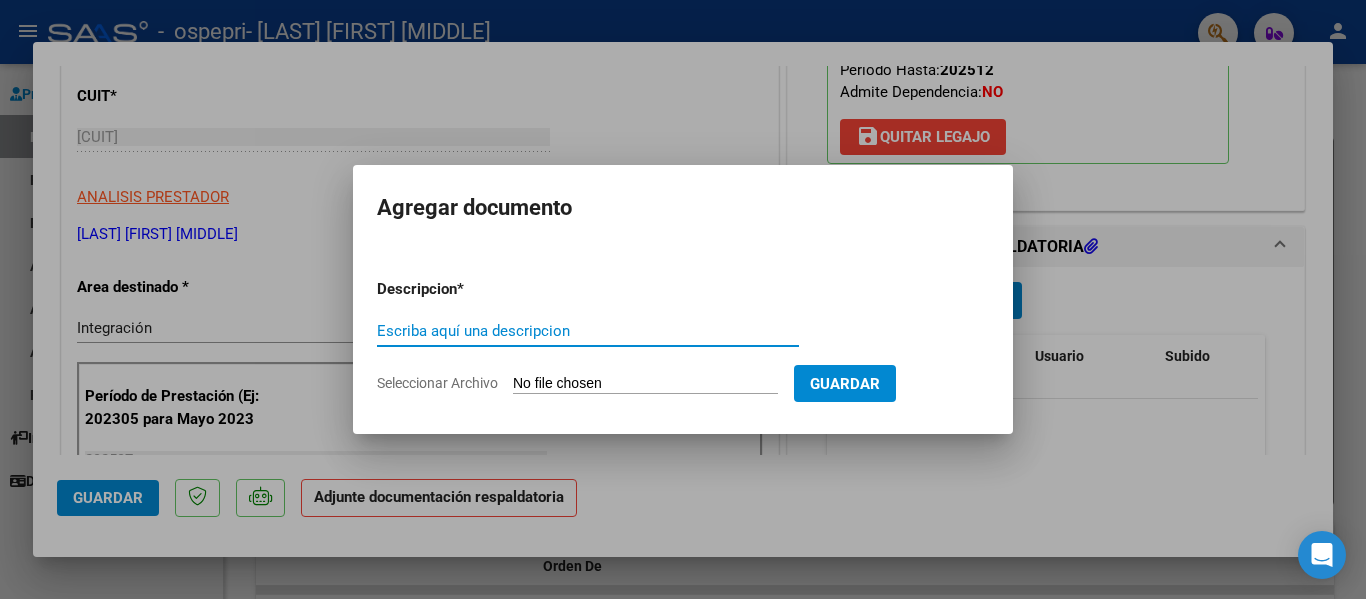click on "Seleccionar Archivo" at bounding box center (645, 384) 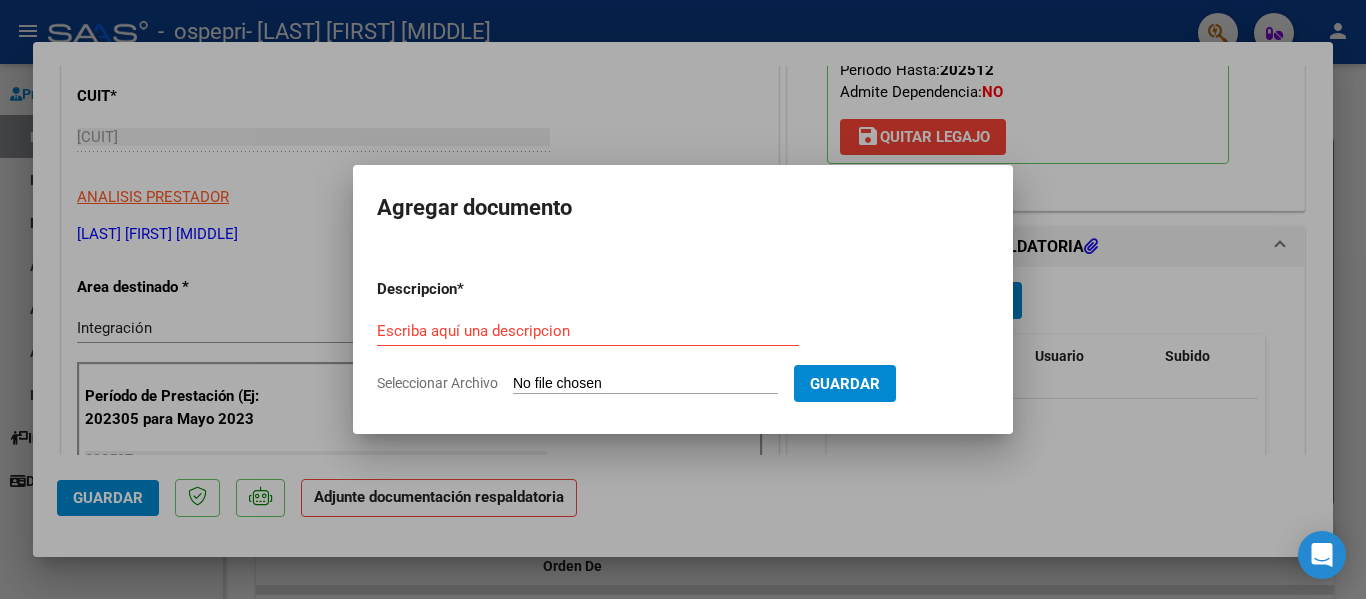 type on "C:\fakepath\apfmimpresionpreliq_monzon.pdf" 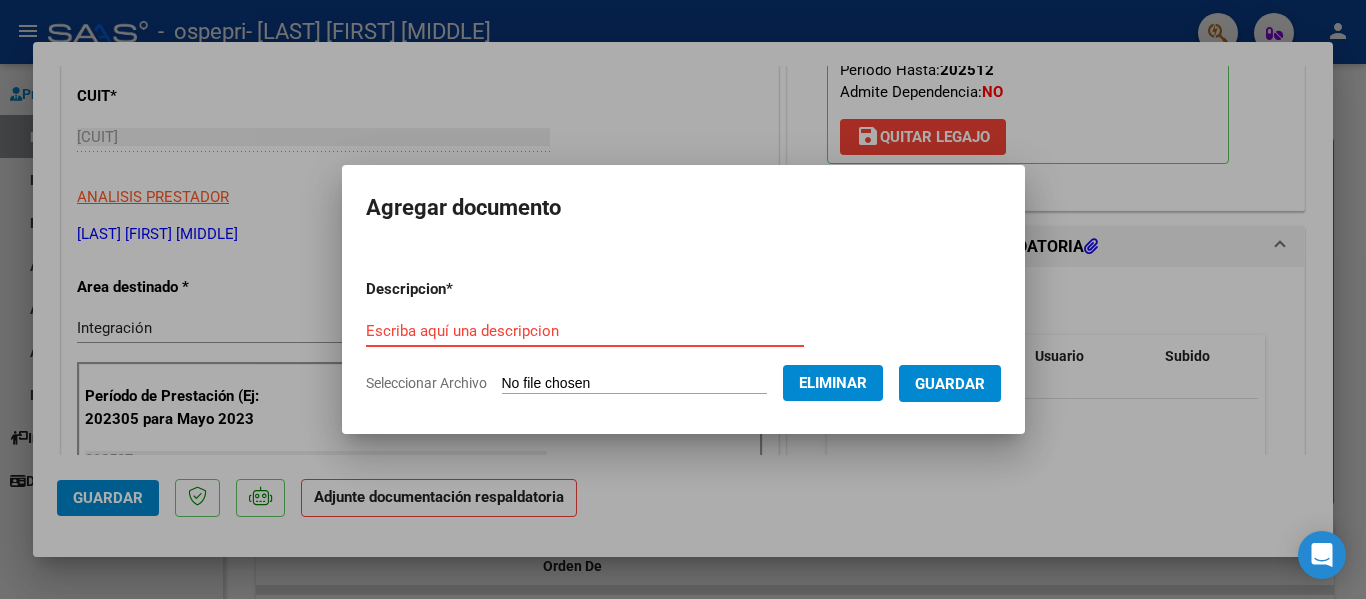 click on "Escriba aquí una descripcion" at bounding box center (585, 331) 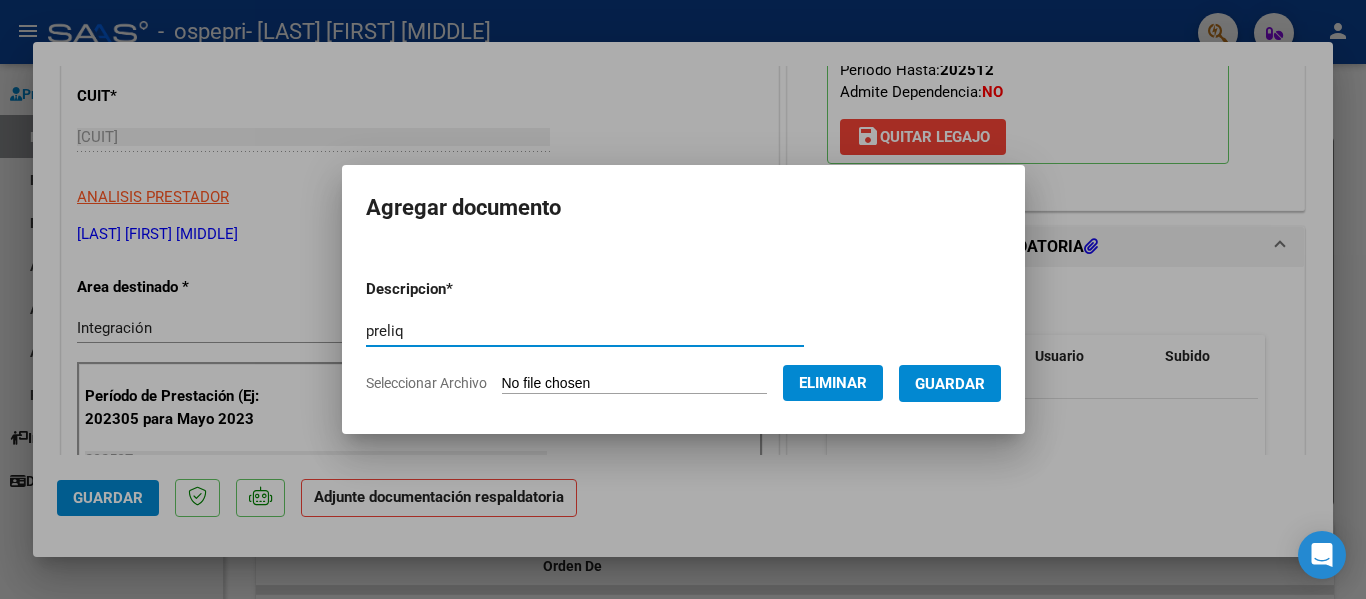 type on "preliq" 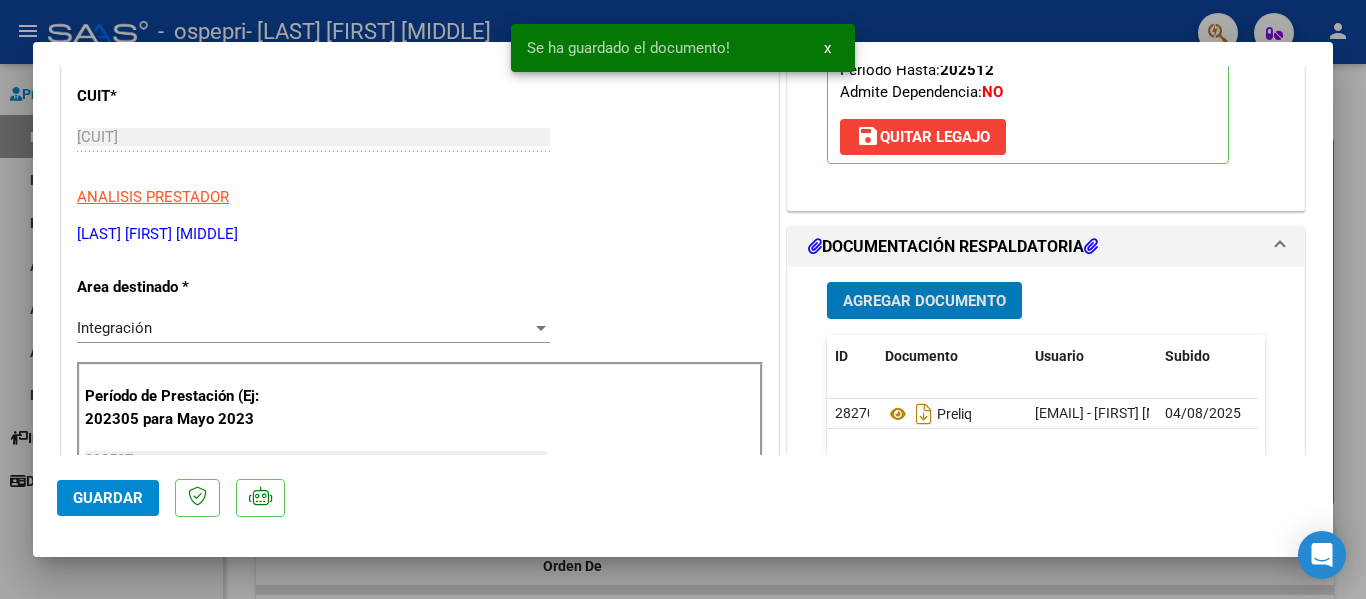 click on "Agregar Documento" at bounding box center [924, 301] 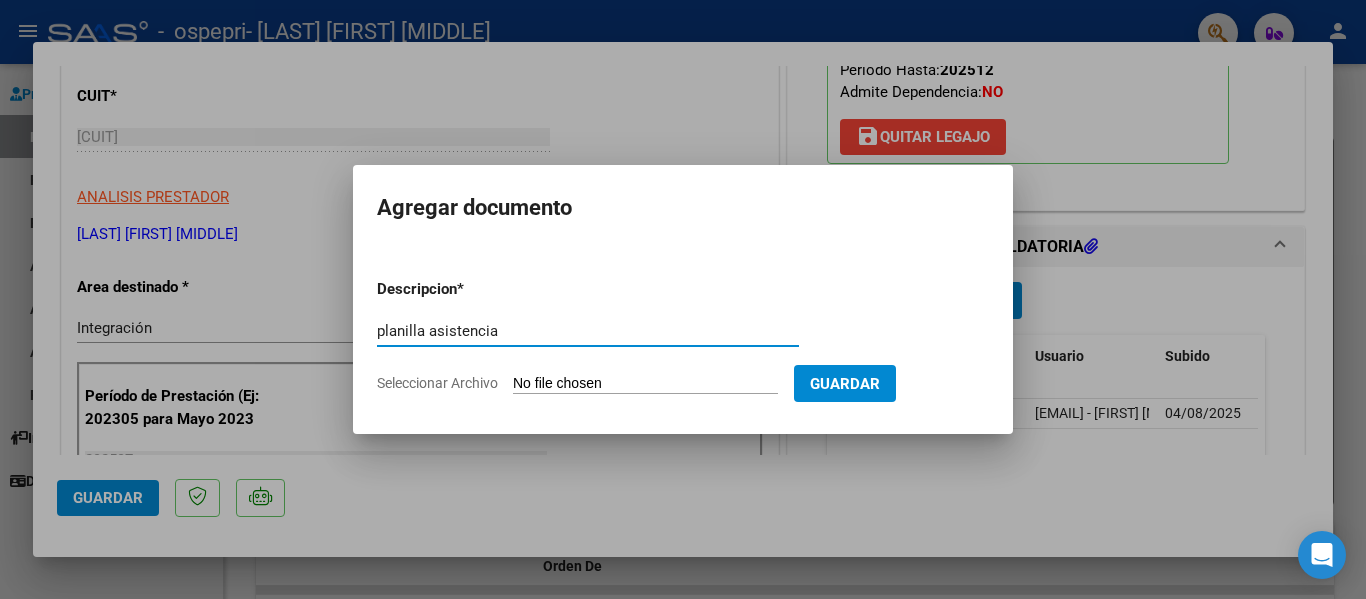 type on "planilla asistencia" 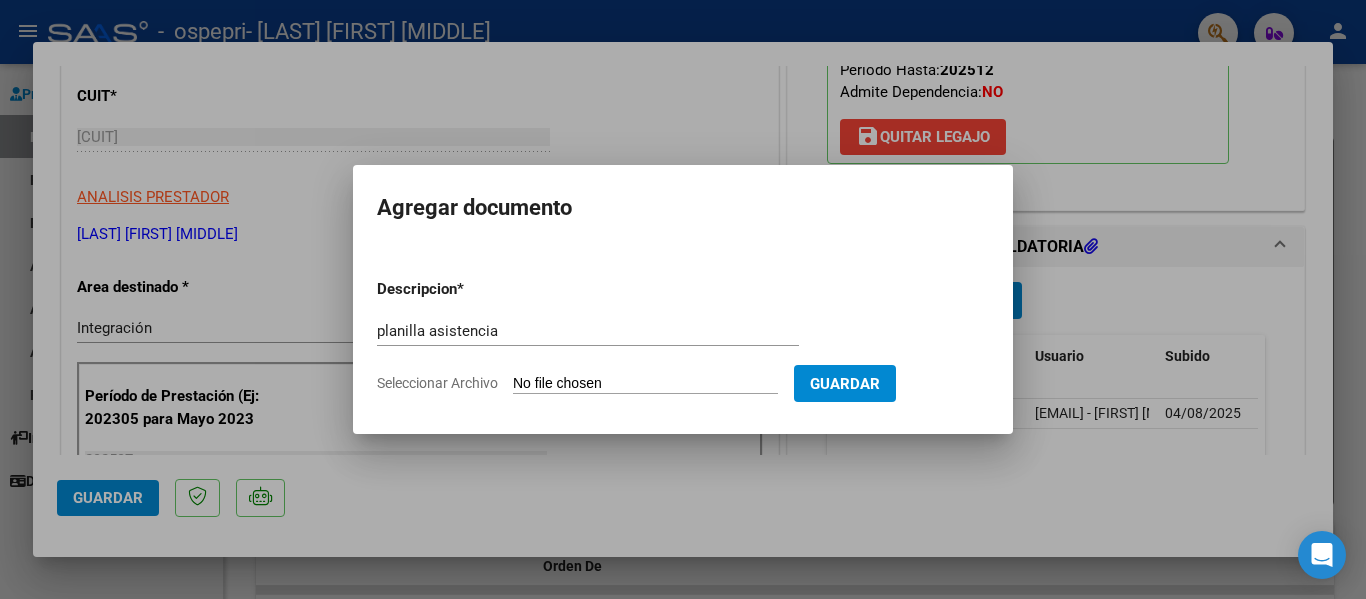 type on "C:\fakepath\Monzón planilla julio .pdf" 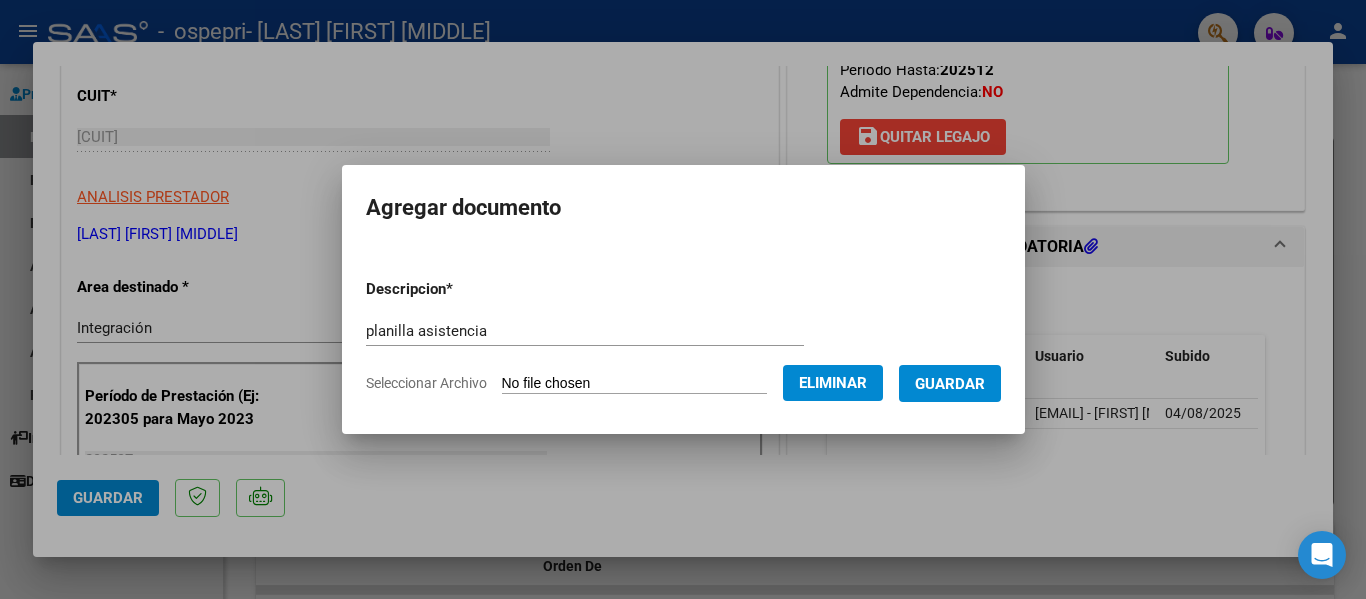 click on "Guardar" at bounding box center [950, 384] 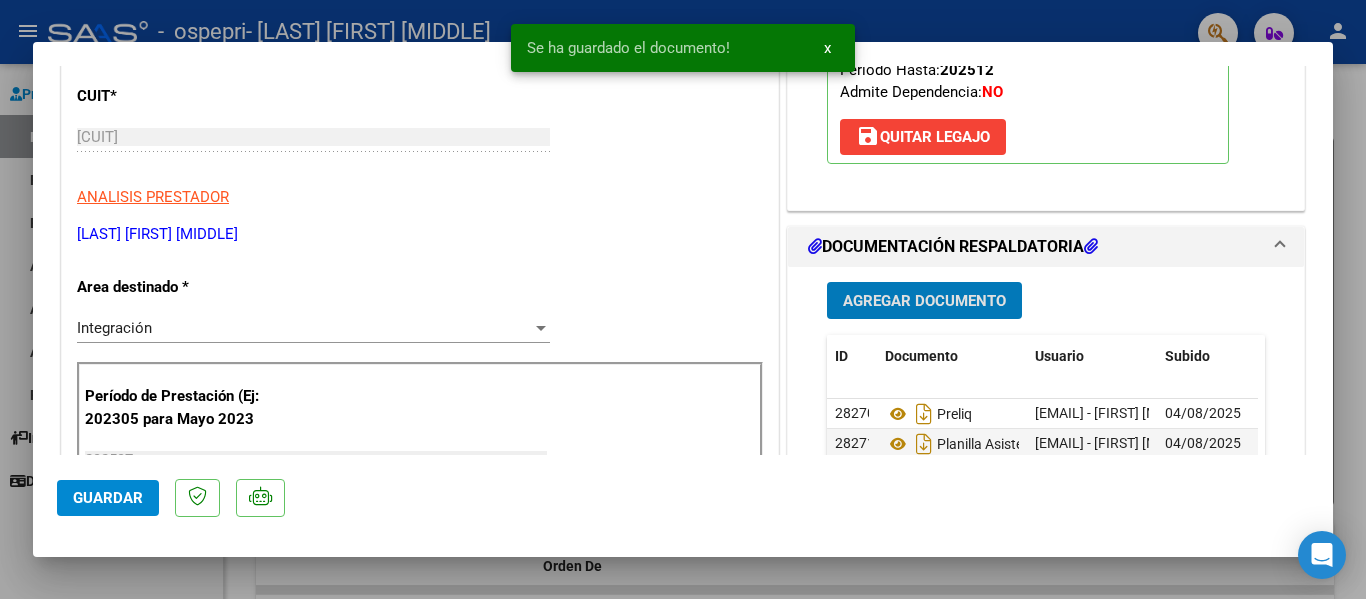 click on "Guardar" 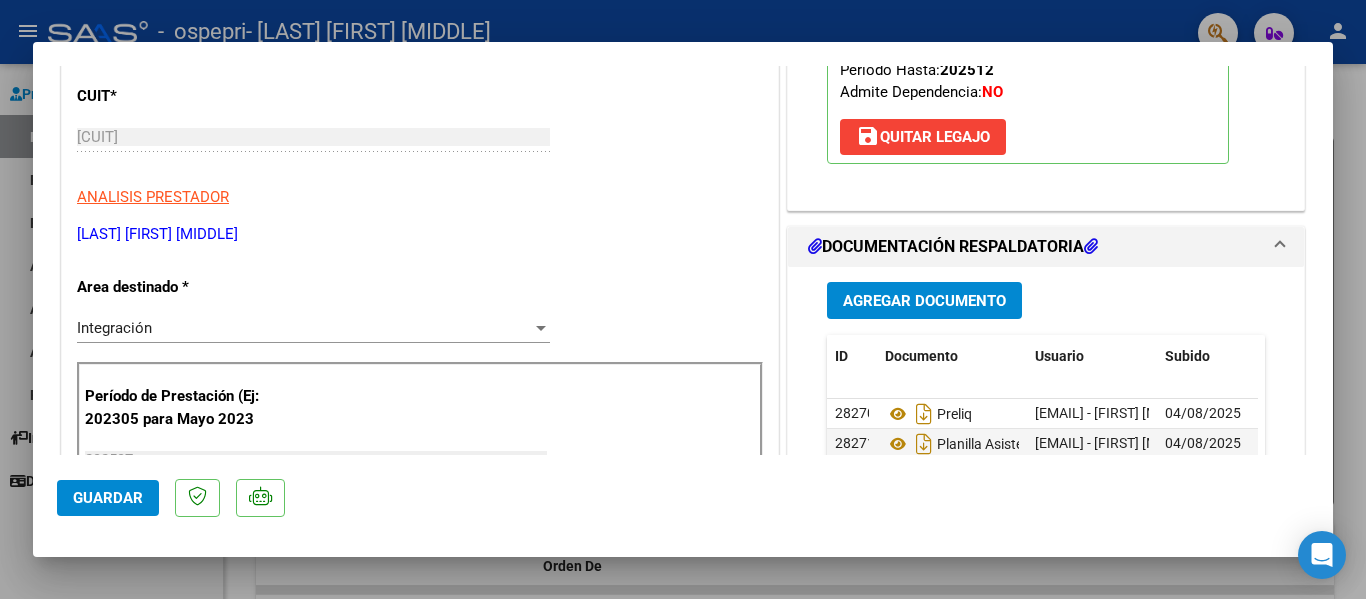 click on "Guardar" 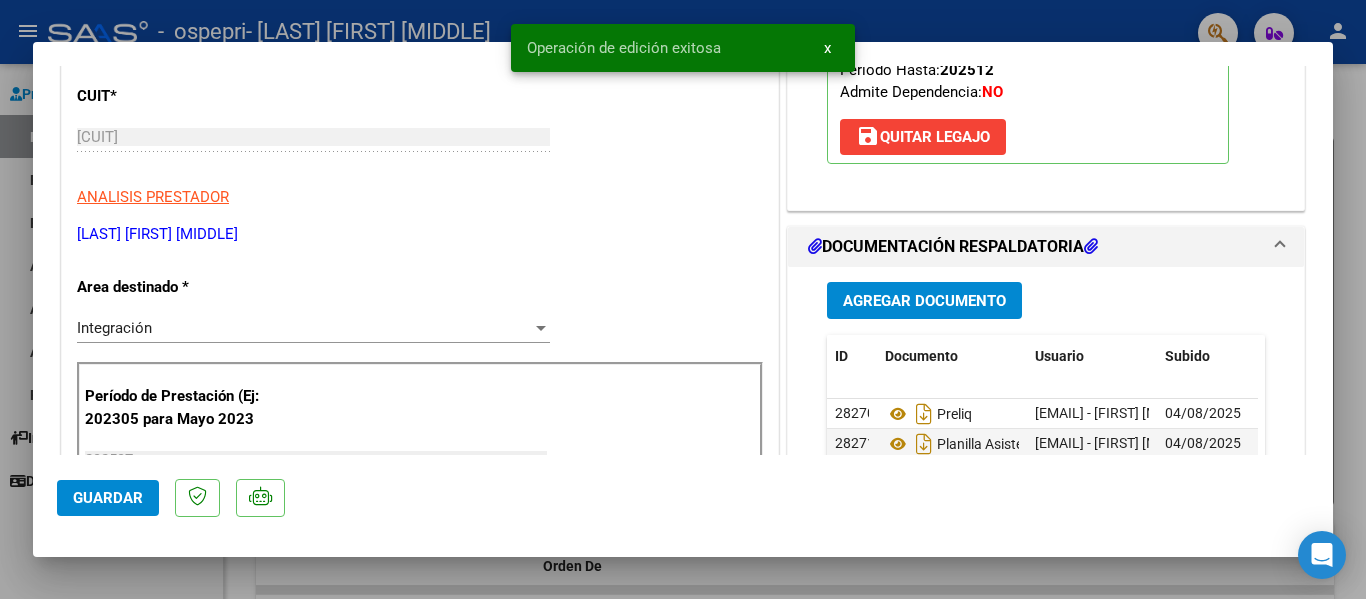 click at bounding box center (683, 299) 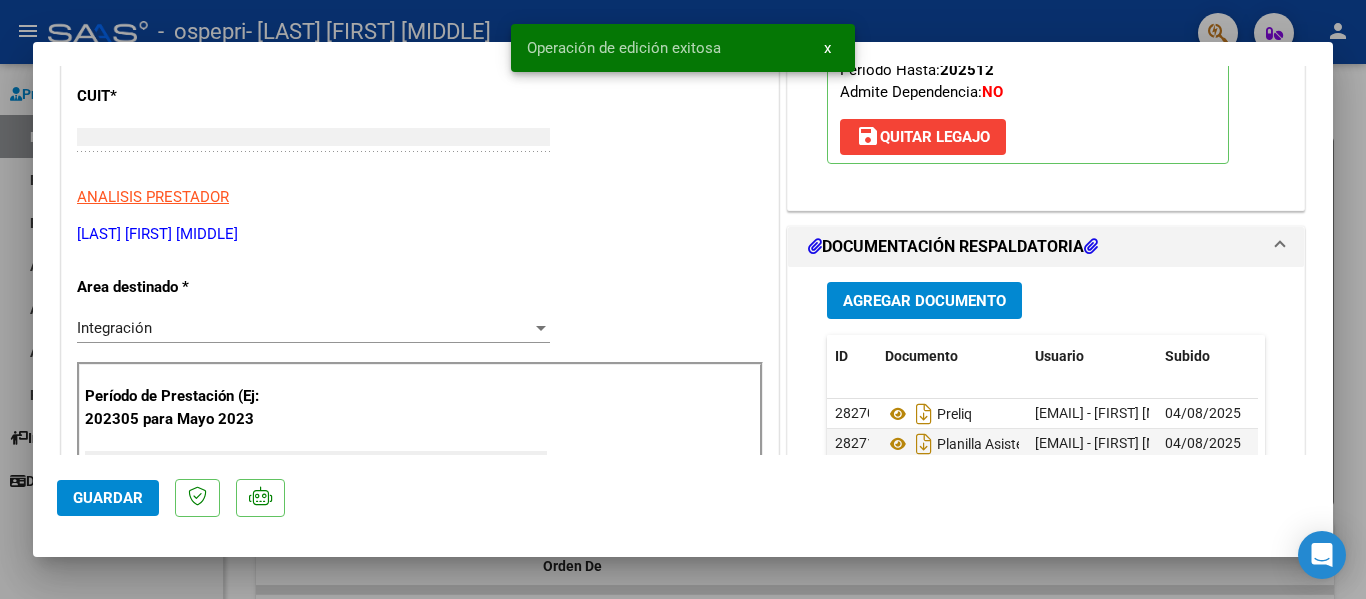 scroll, scrollTop: 239, scrollLeft: 0, axis: vertical 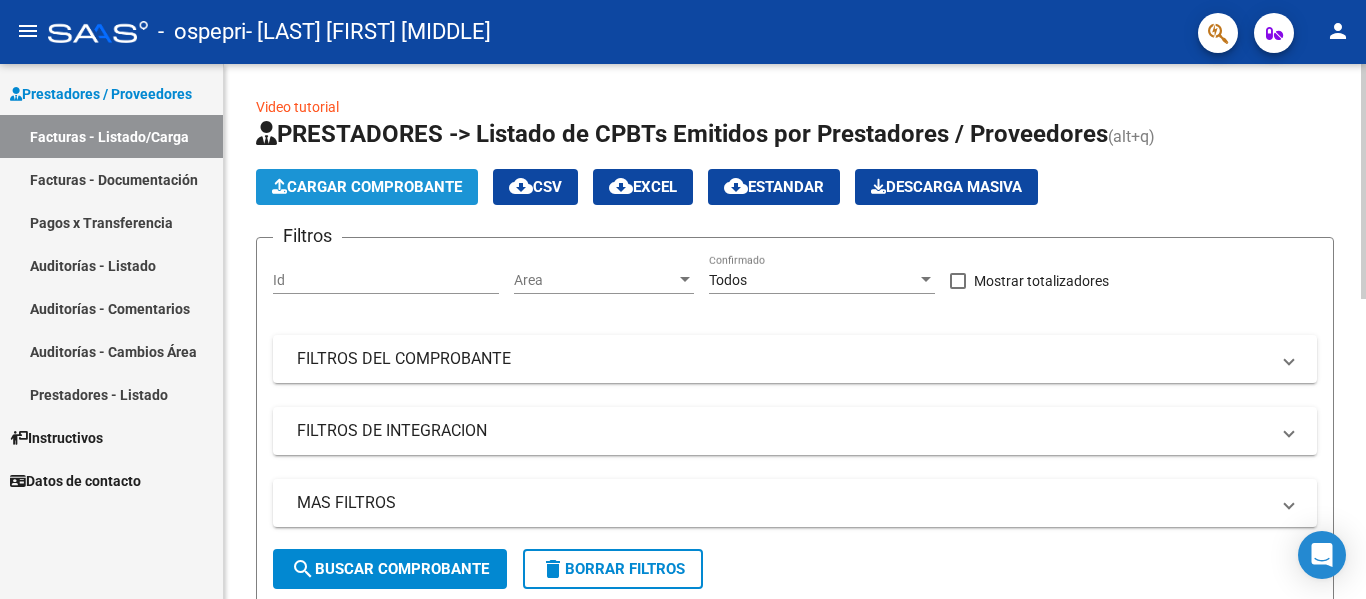 click on "Cargar Comprobante" 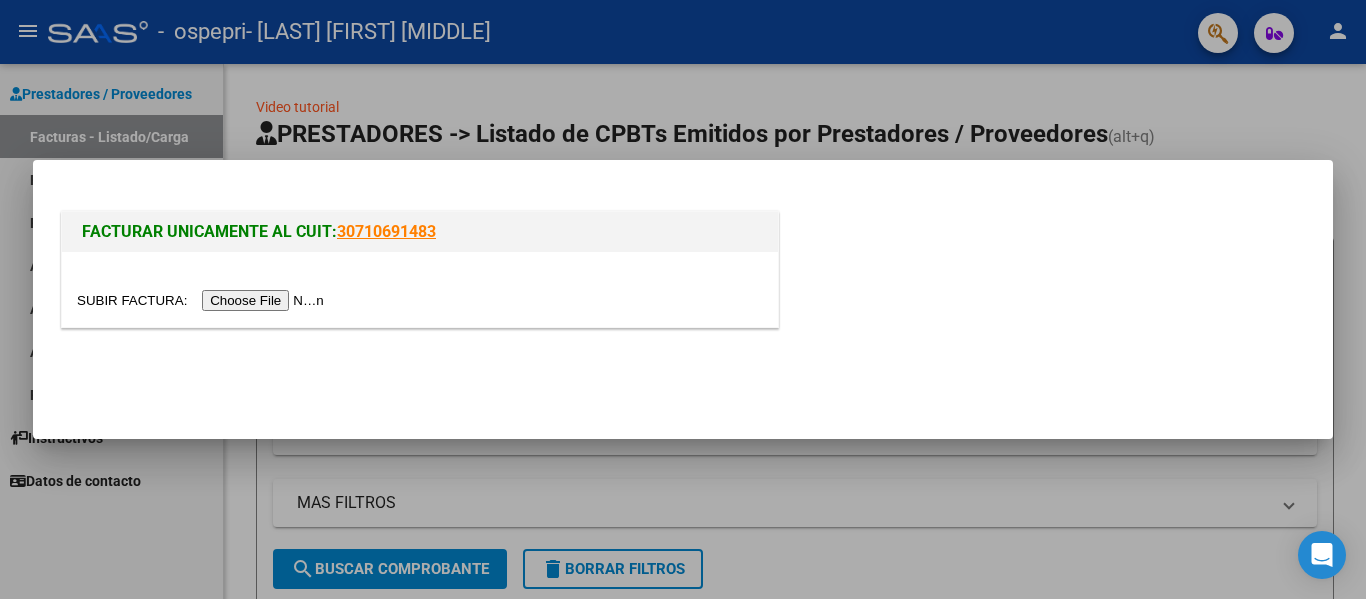 click at bounding box center (203, 300) 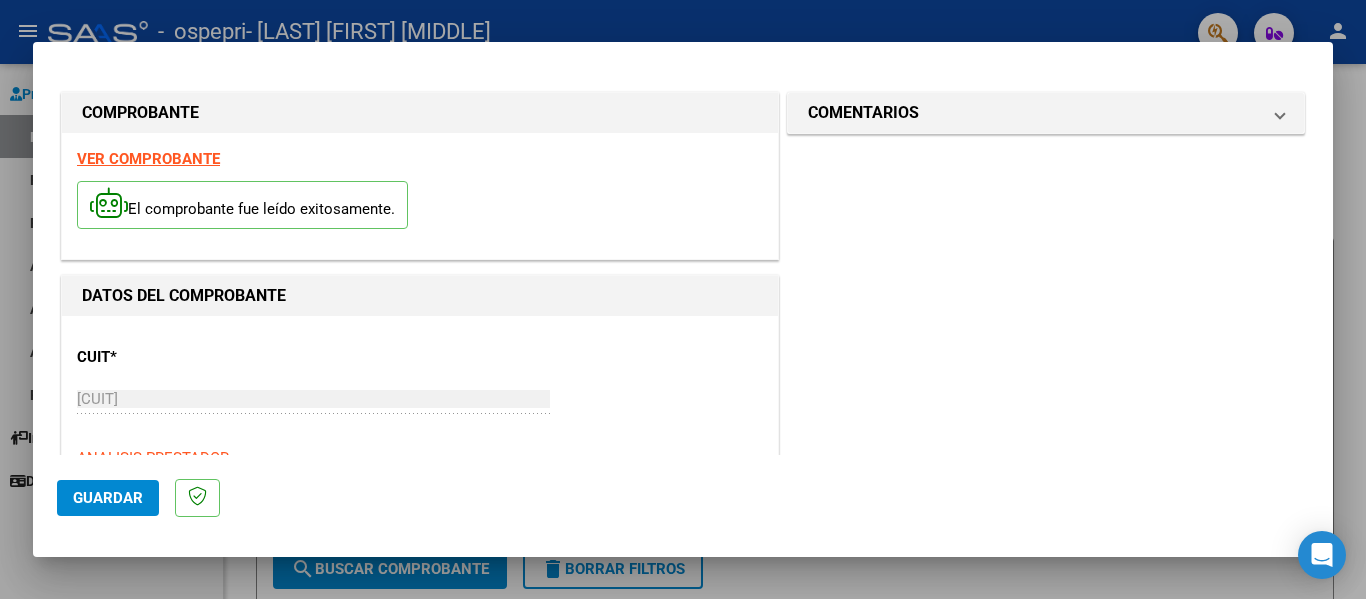 click on "Guardar" 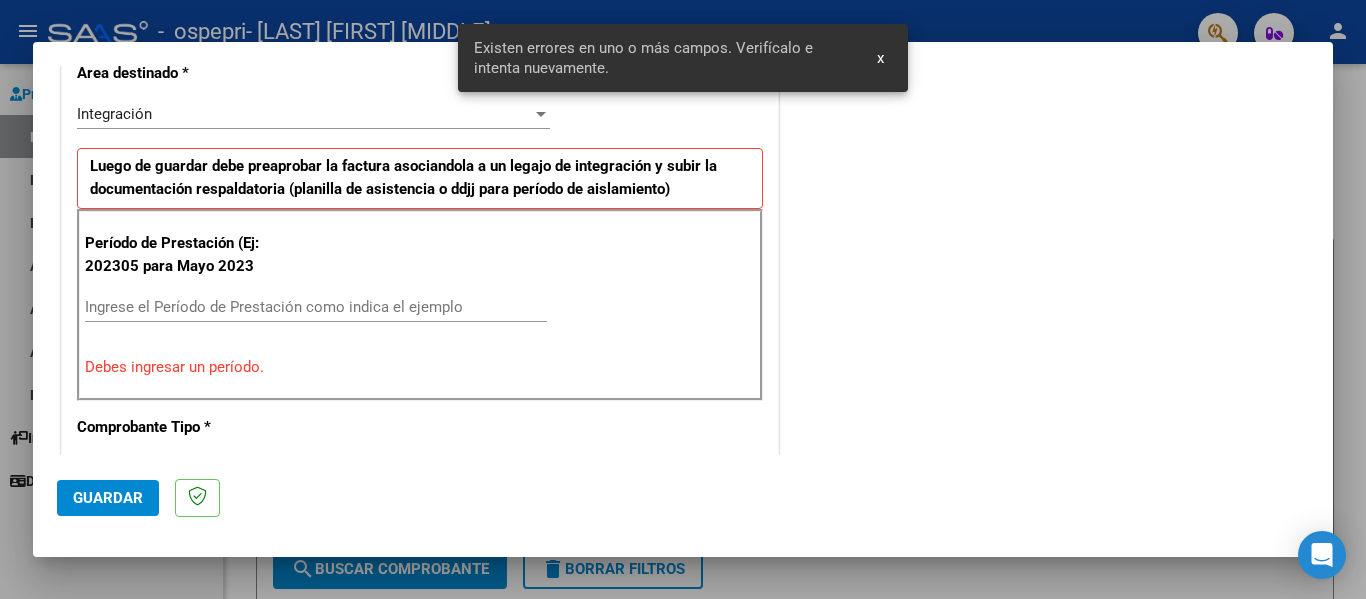 scroll, scrollTop: 464, scrollLeft: 0, axis: vertical 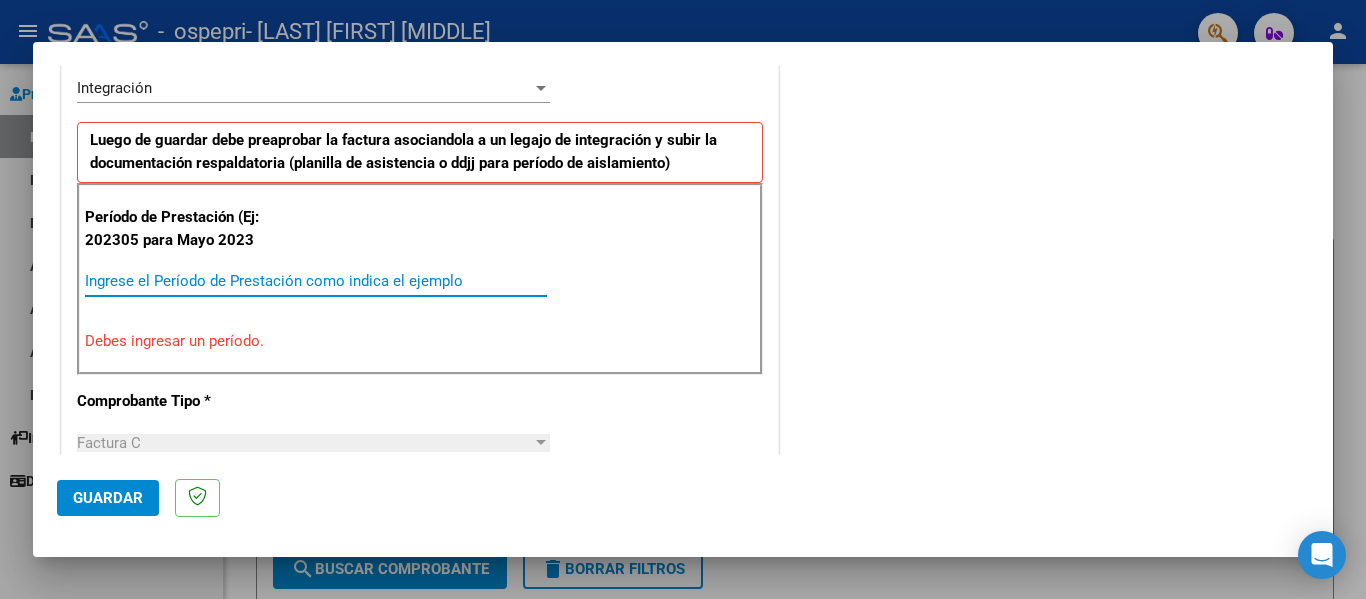 click on "Ingrese el Período de Prestación como indica el ejemplo" at bounding box center (316, 281) 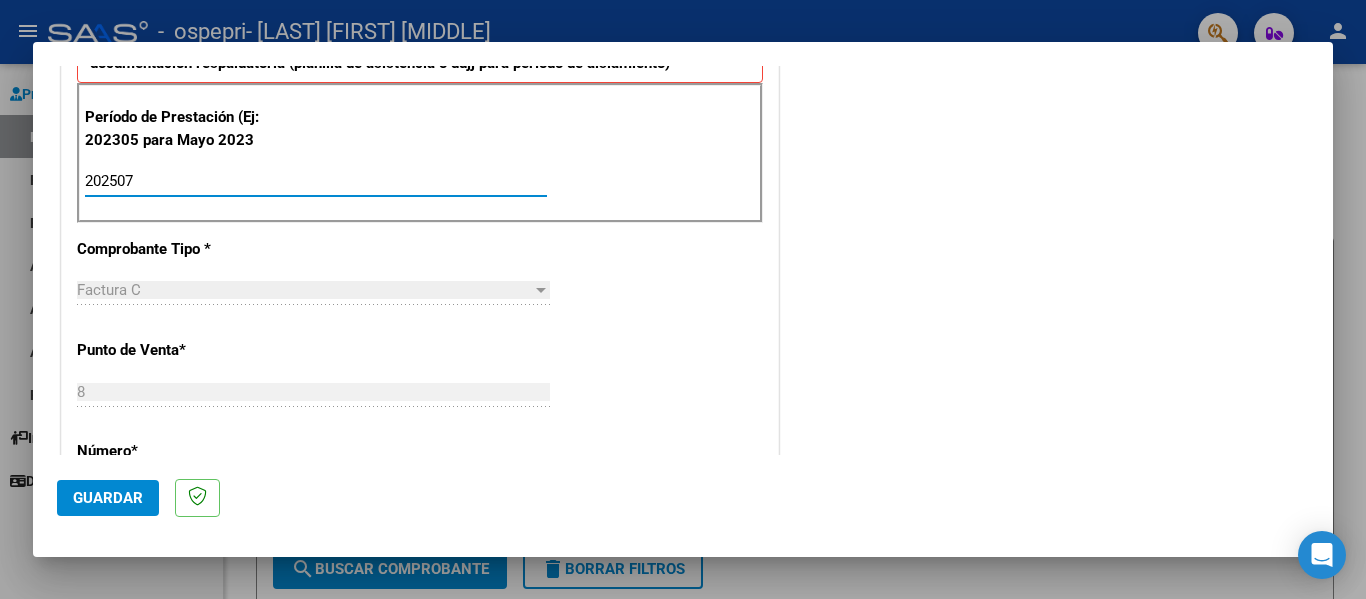 scroll, scrollTop: 664, scrollLeft: 0, axis: vertical 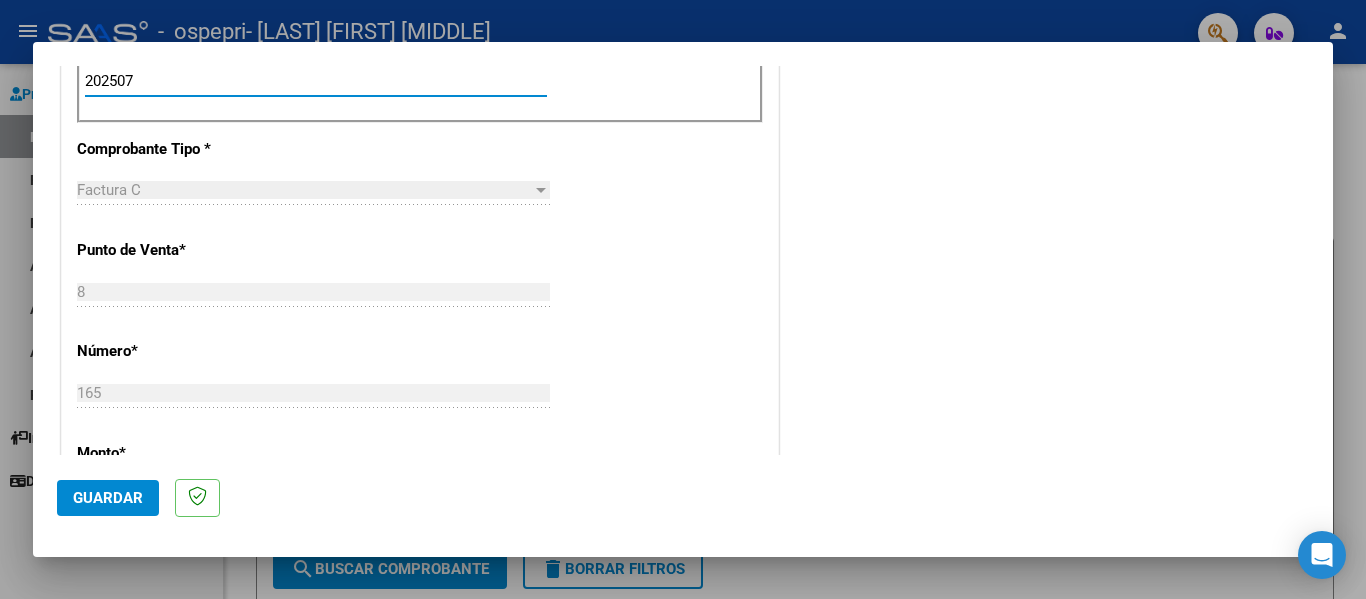 type on "202507" 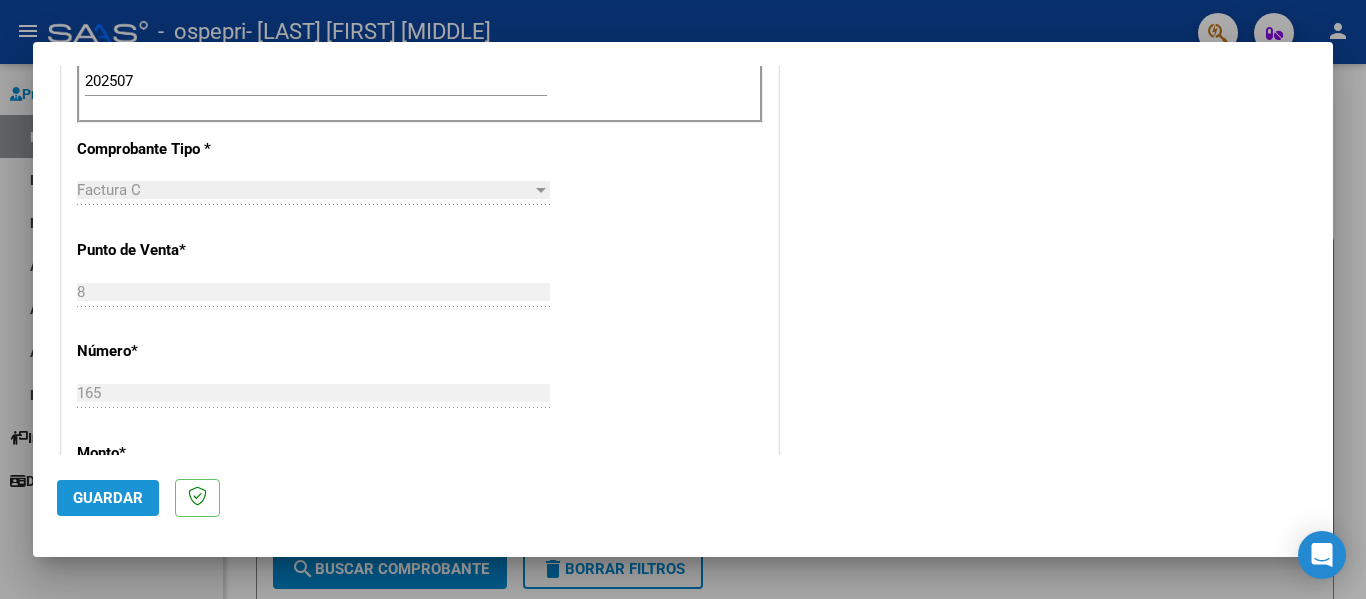 click on "Guardar" 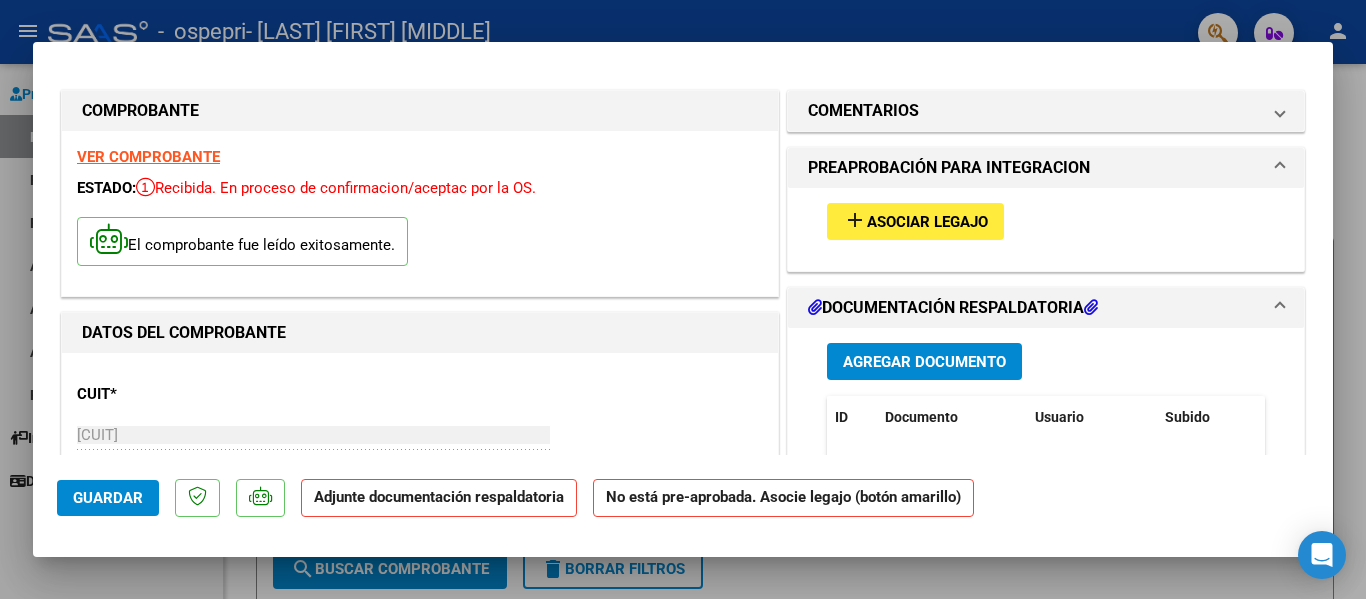 scroll, scrollTop: 0, scrollLeft: 0, axis: both 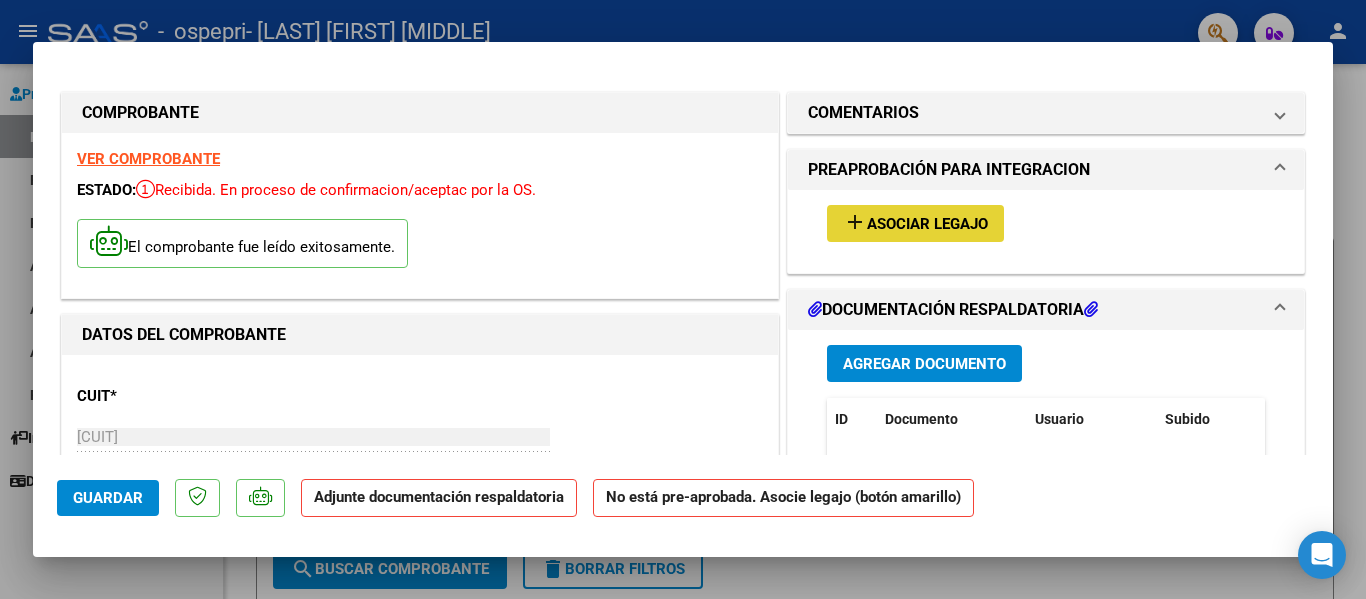 click on "Asociar Legajo" at bounding box center [927, 224] 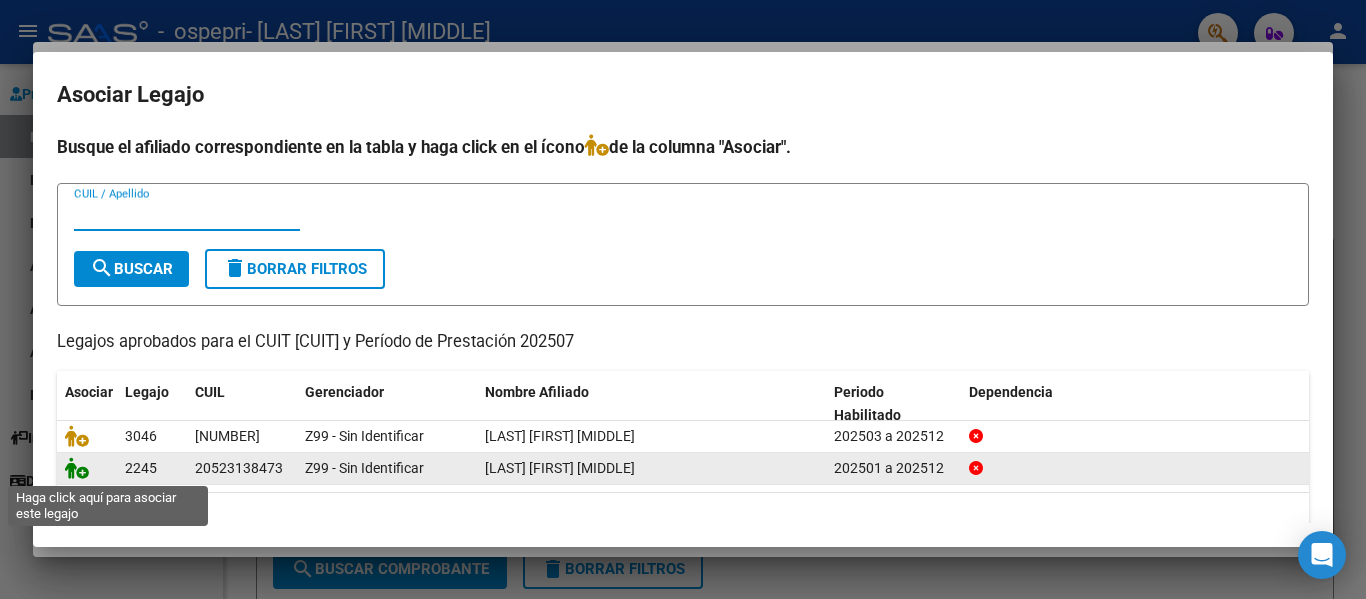 click 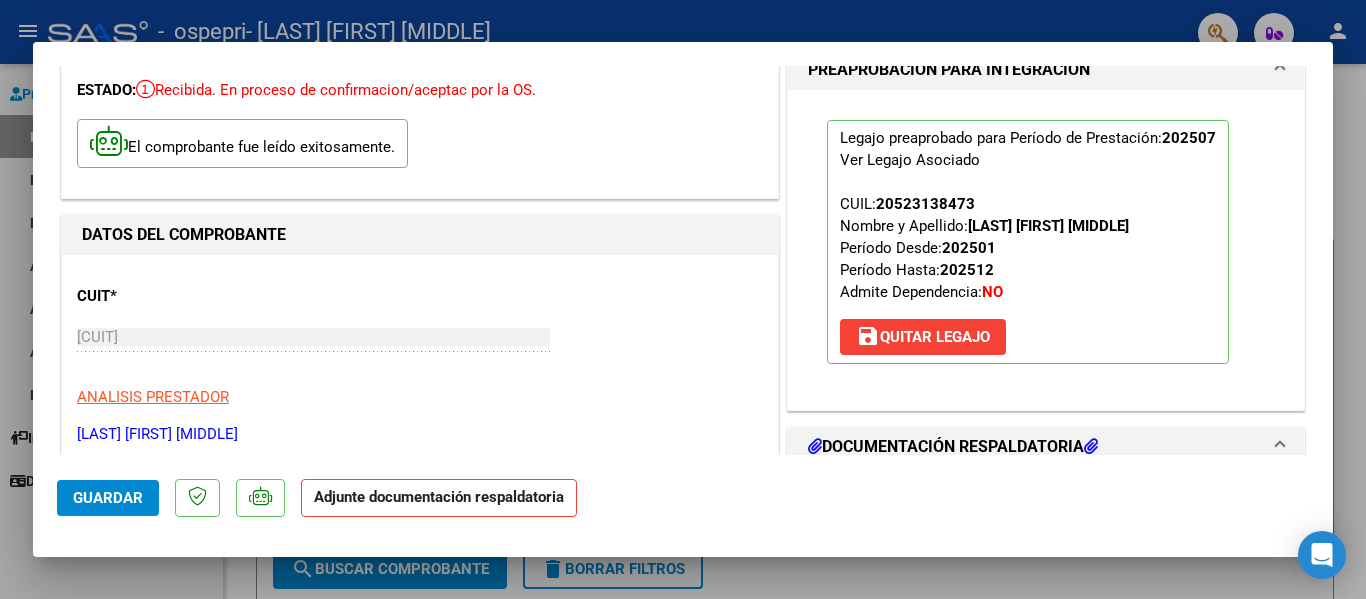 scroll, scrollTop: 200, scrollLeft: 0, axis: vertical 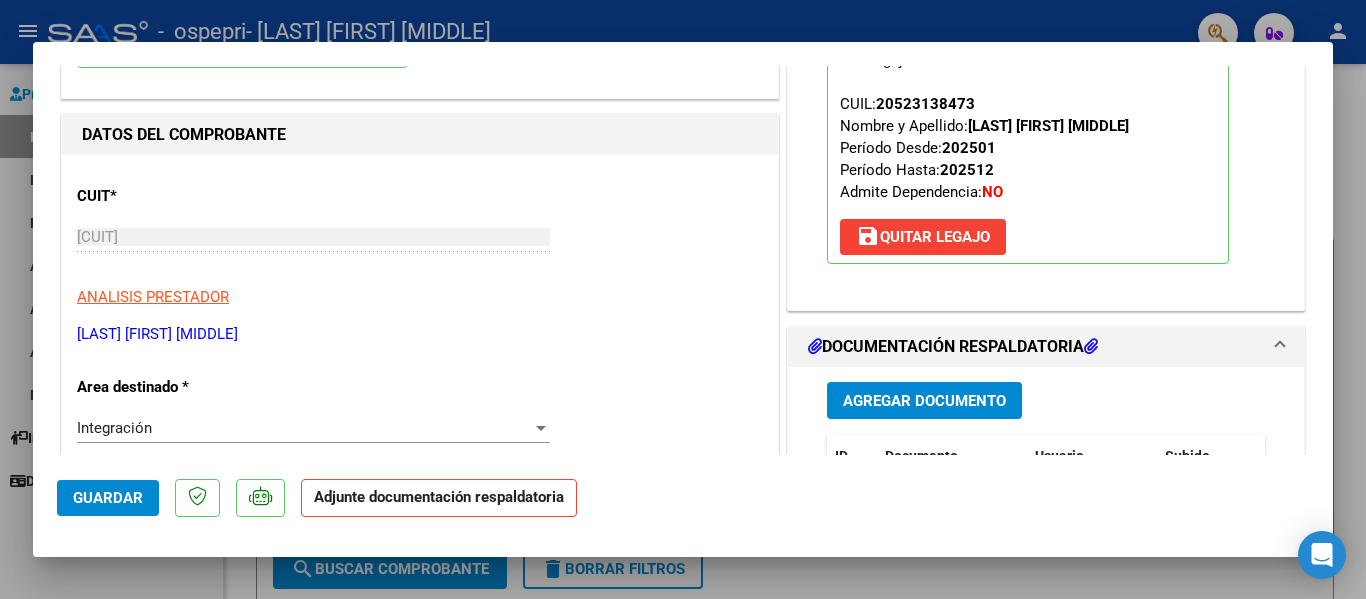click on "Agregar Documento" at bounding box center (924, 401) 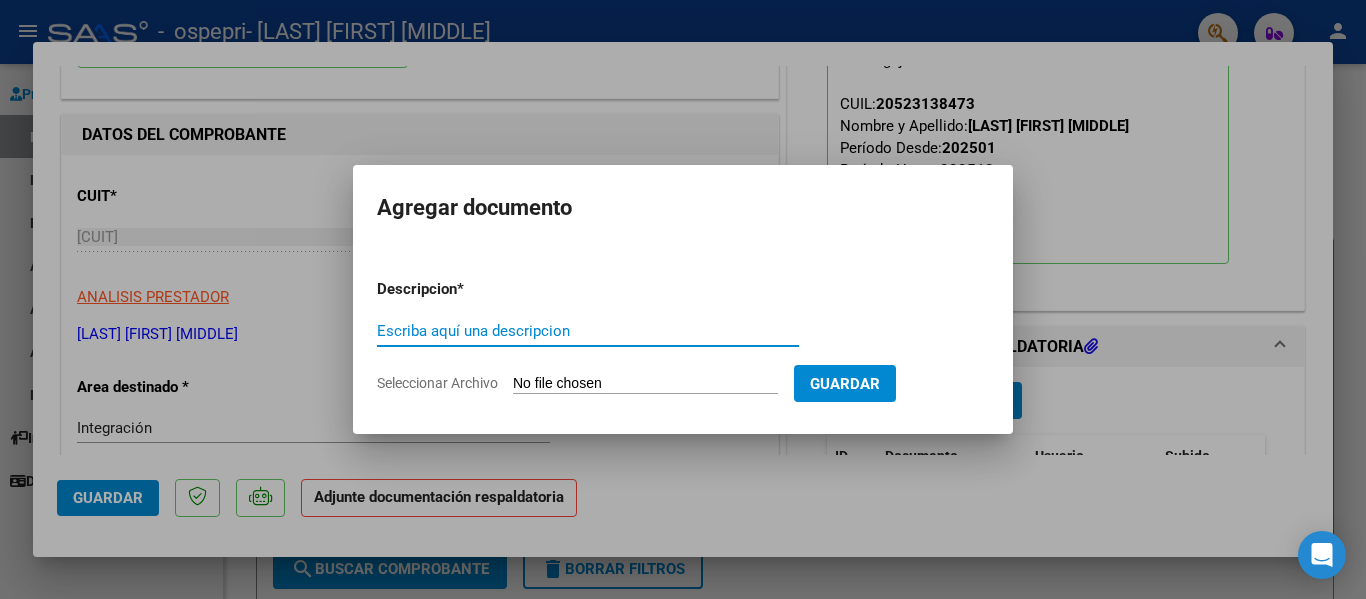 click on "Seleccionar Archivo" at bounding box center (645, 384) 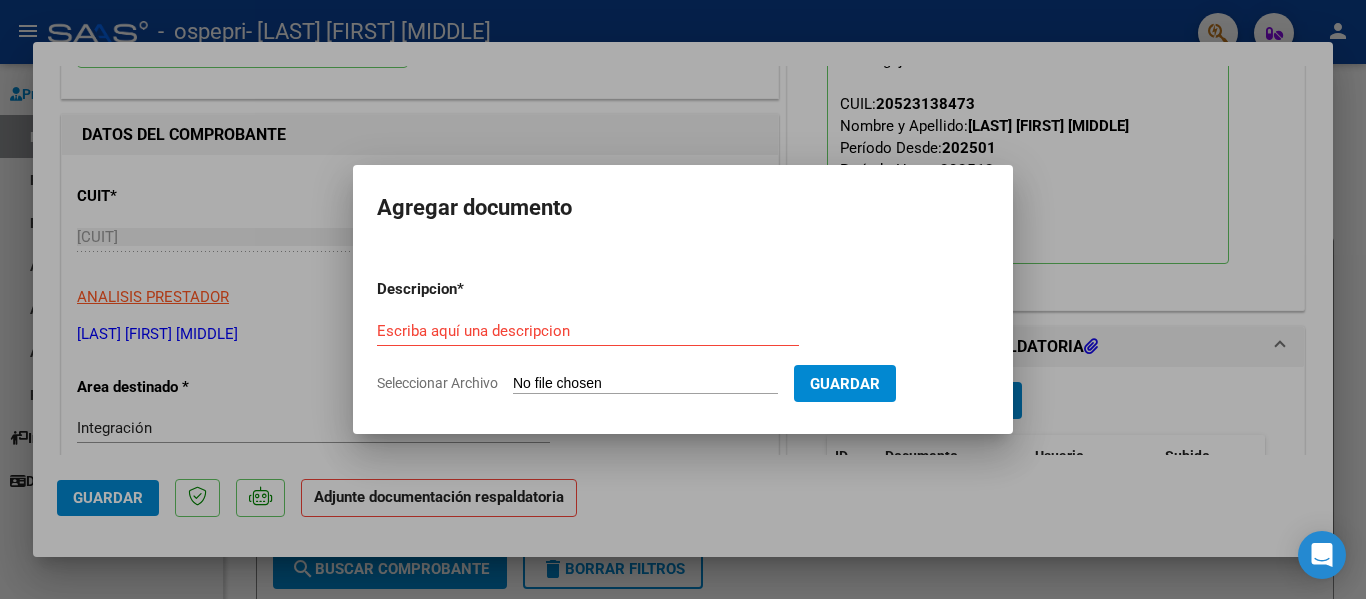 type on "C:\fakepath\apfmimpresionpreliq_lara_.pdf" 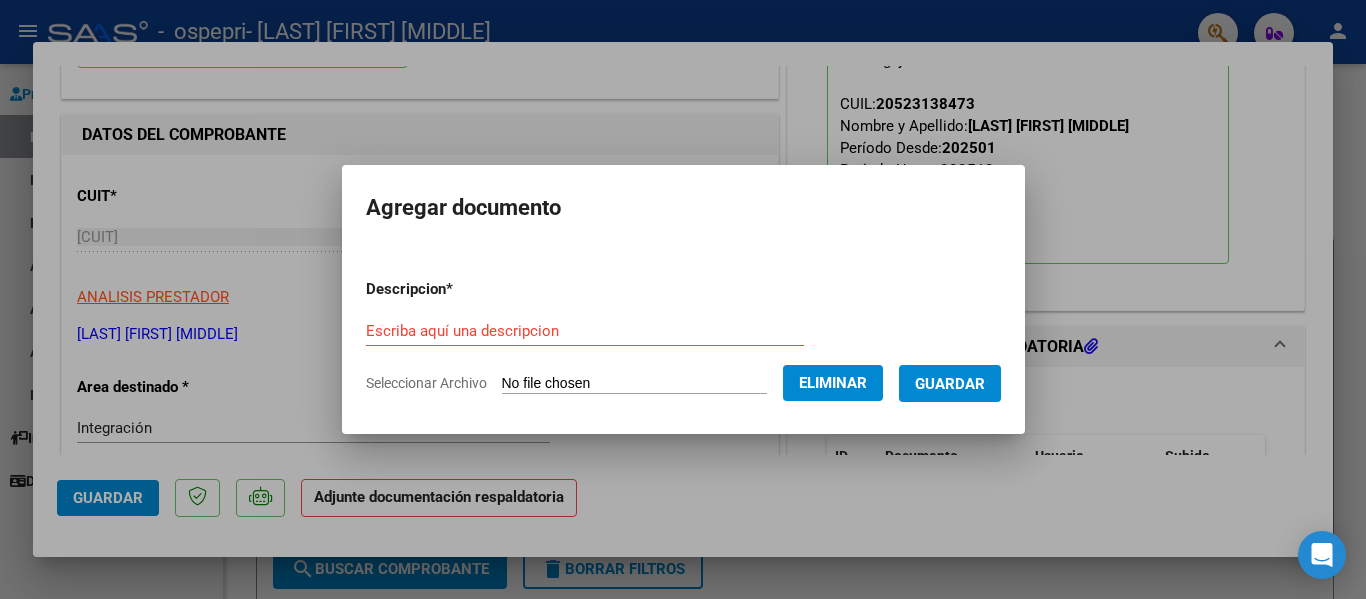 click on "Escriba aquí una descripcion" at bounding box center [585, 331] 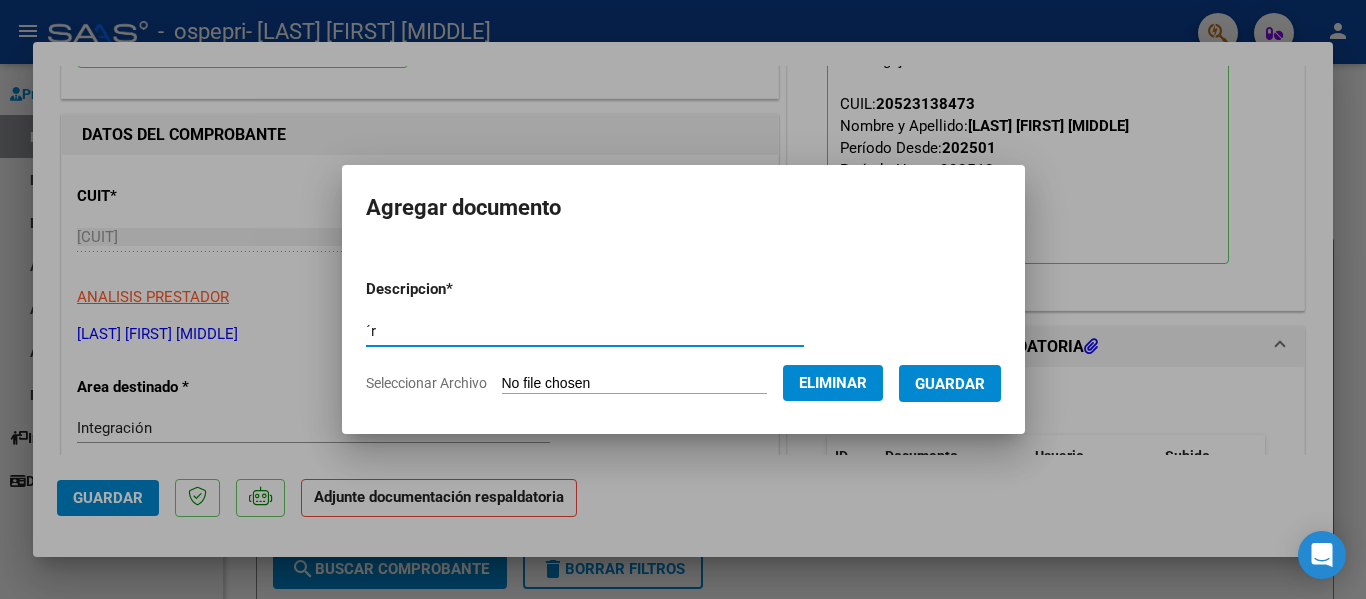 type on "´" 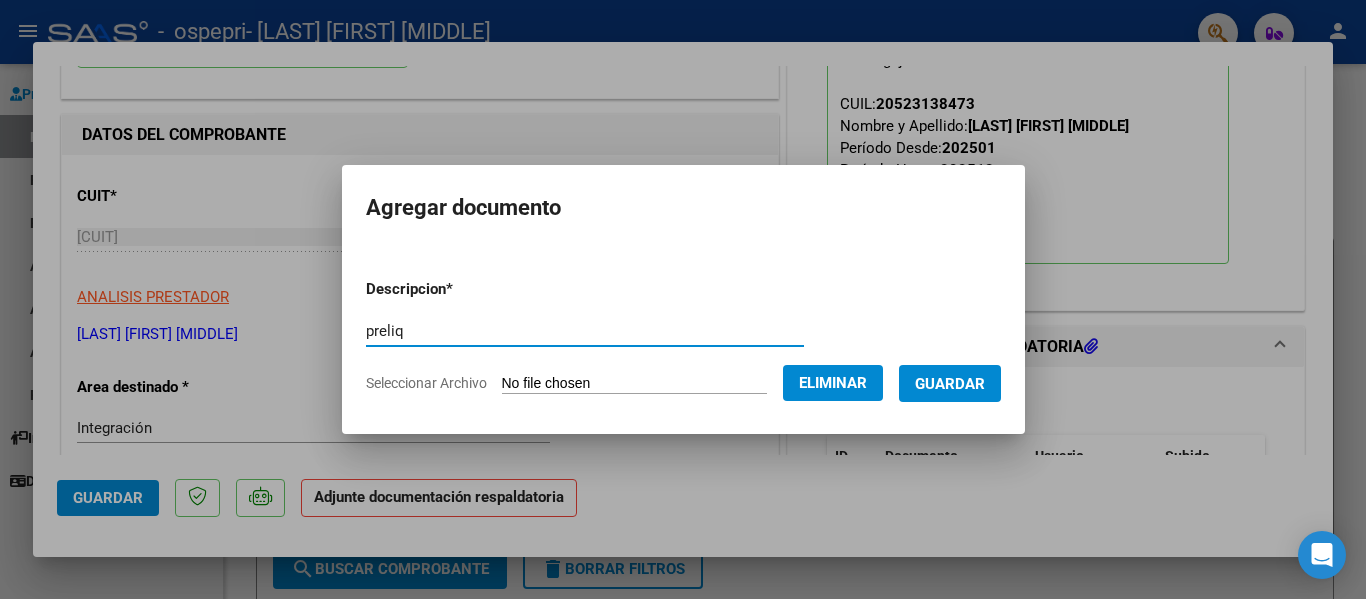 type on "preliq" 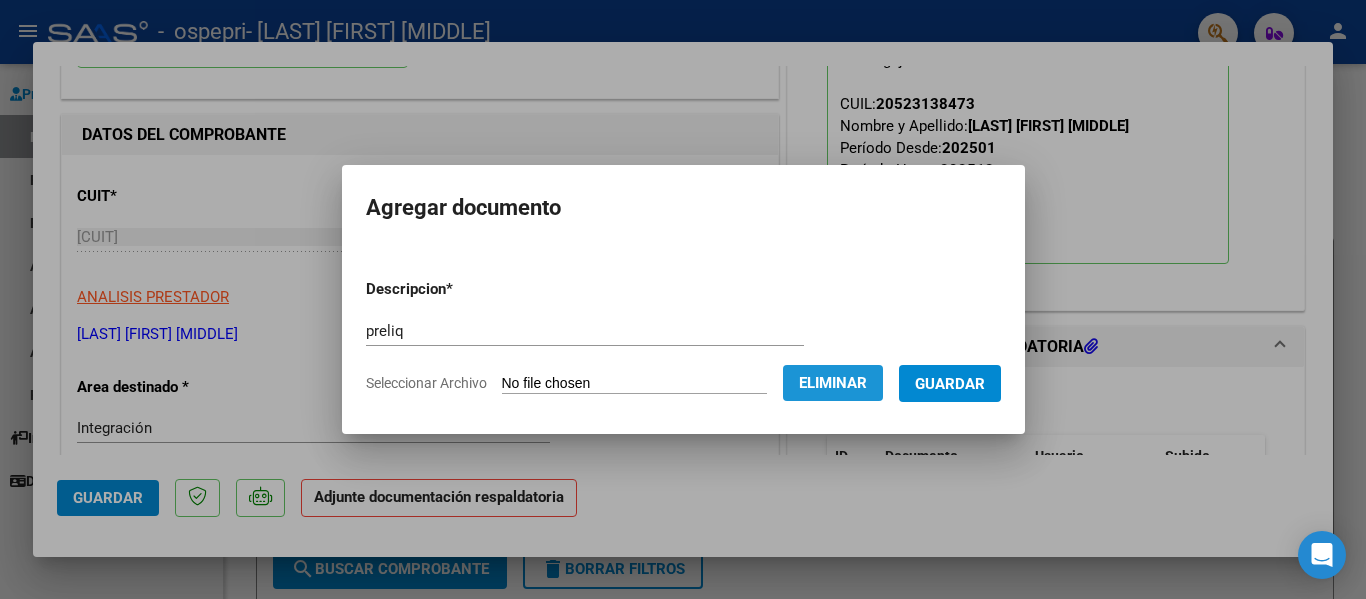 click on "Eliminar" 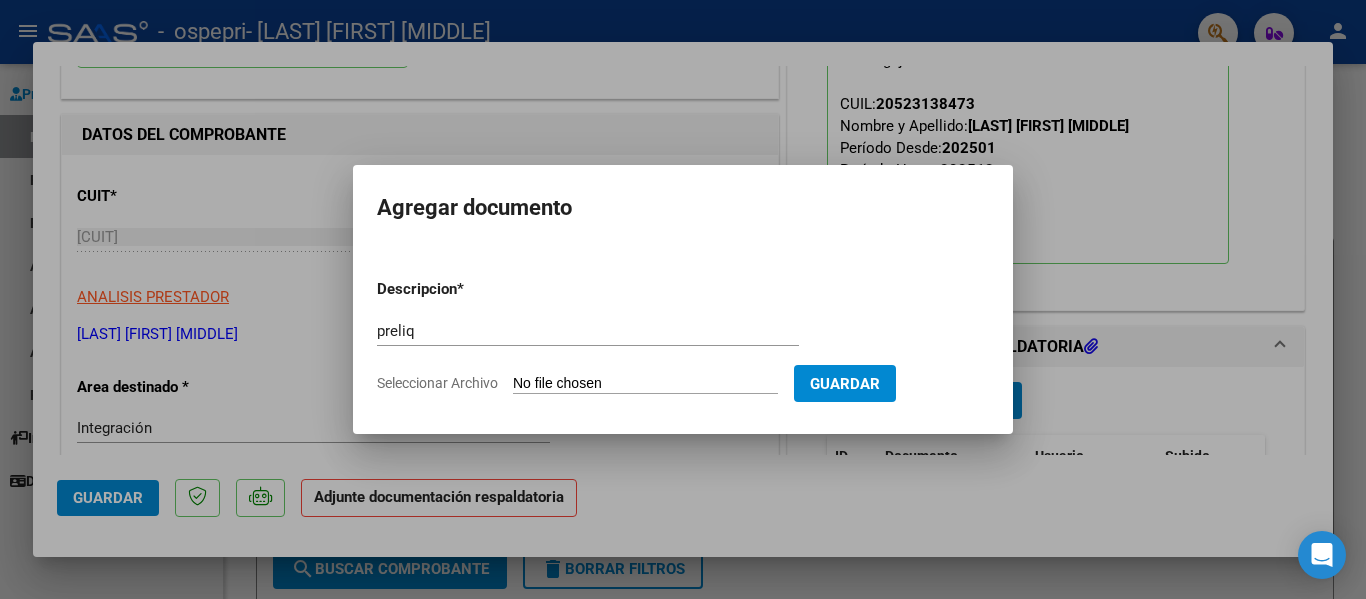 click on "Seleccionar Archivo" at bounding box center (645, 384) 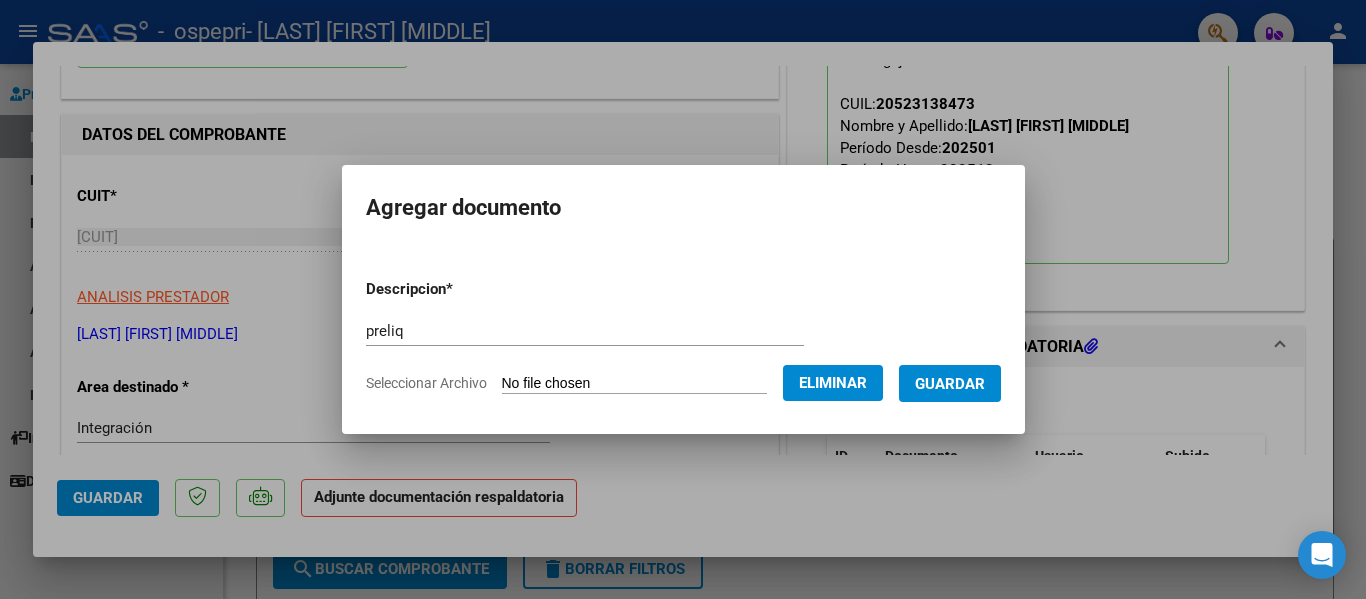 click on "Guardar" at bounding box center (950, 384) 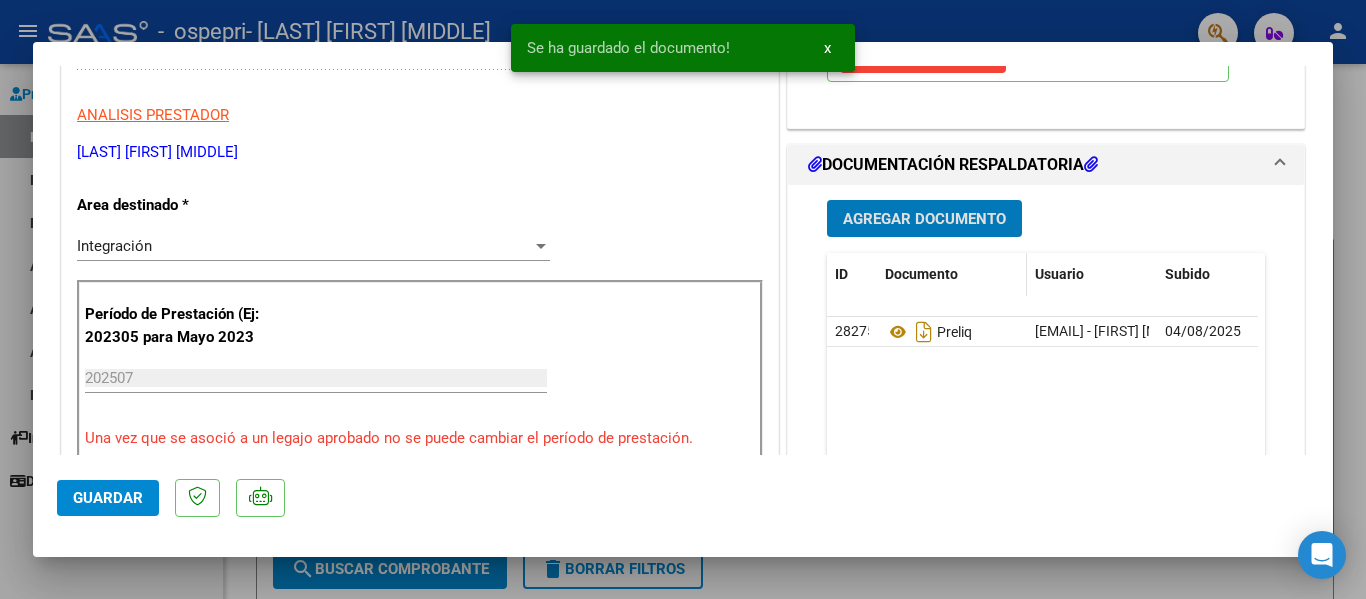 scroll, scrollTop: 400, scrollLeft: 0, axis: vertical 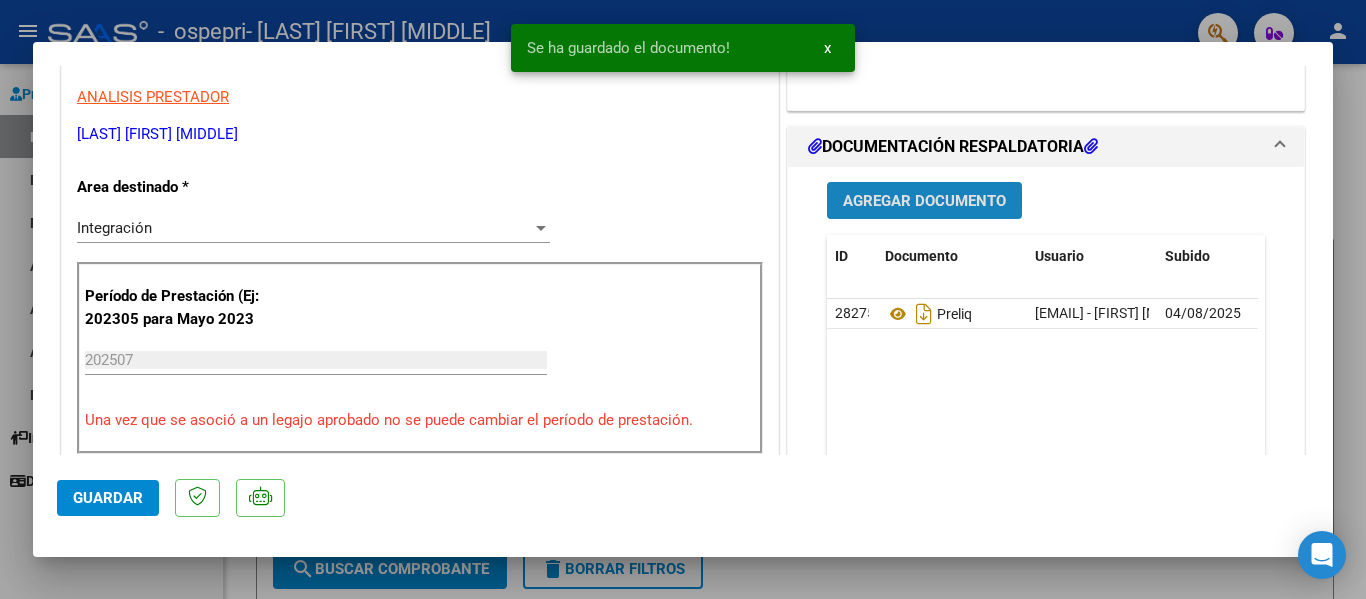 click on "Agregar Documento" at bounding box center [924, 201] 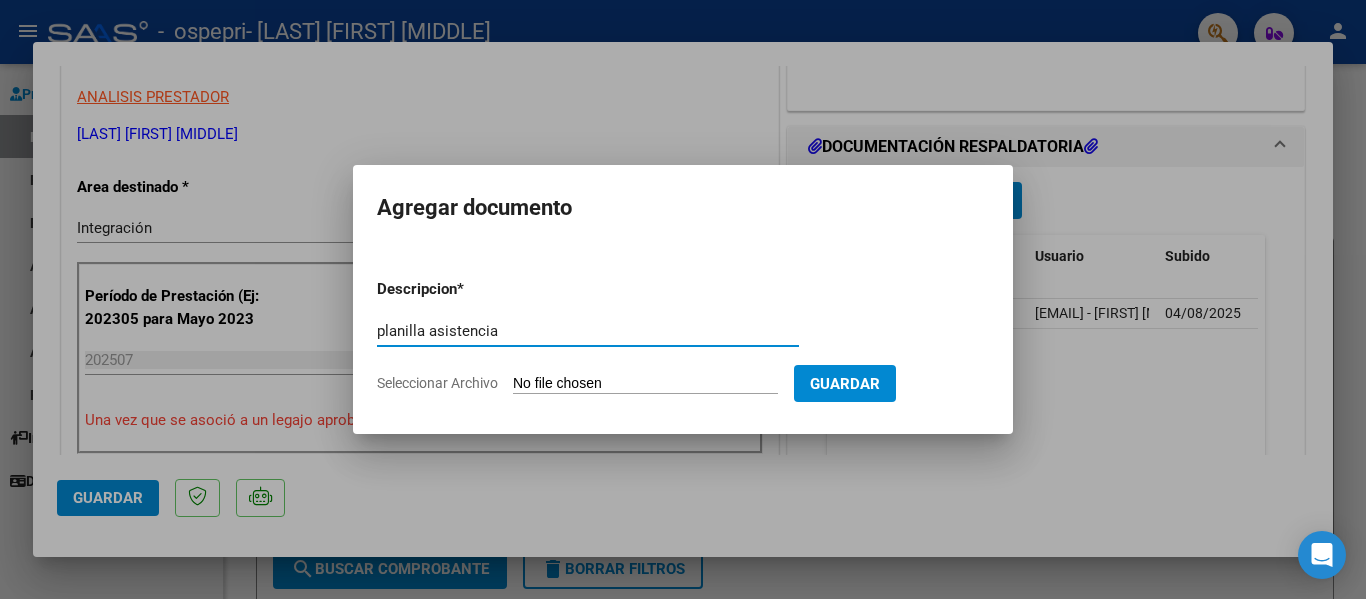 type on "planilla asistencia" 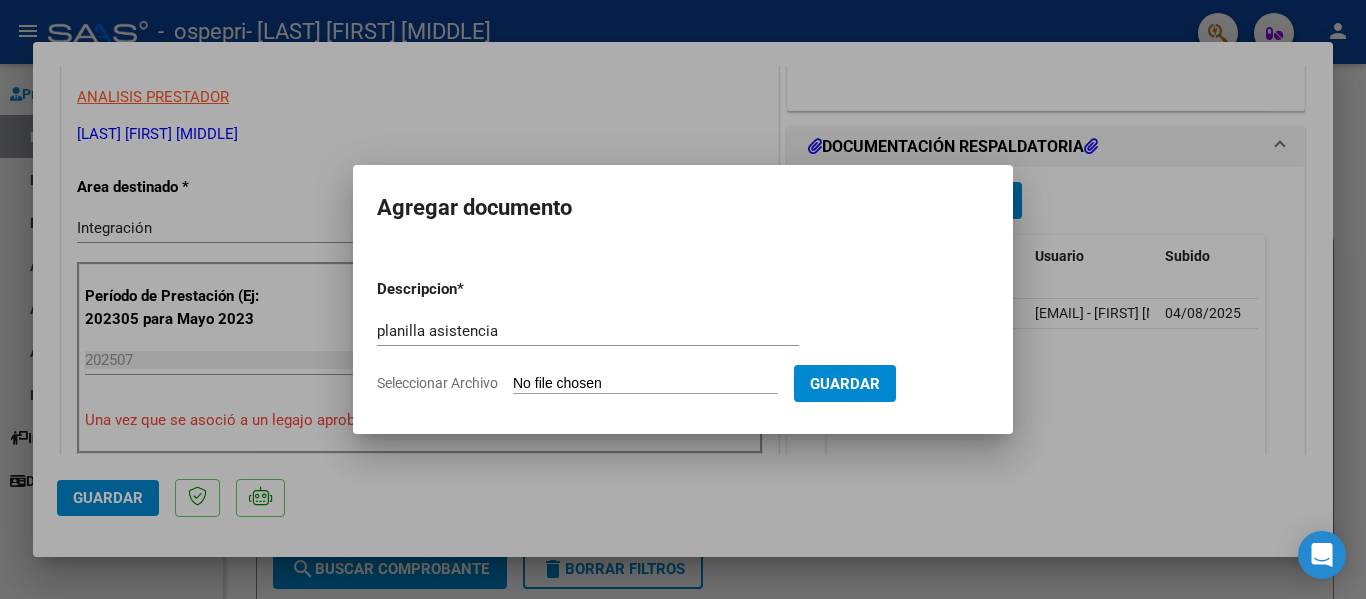 type on "C:\fakepath\Lara planilla Julio .pdf" 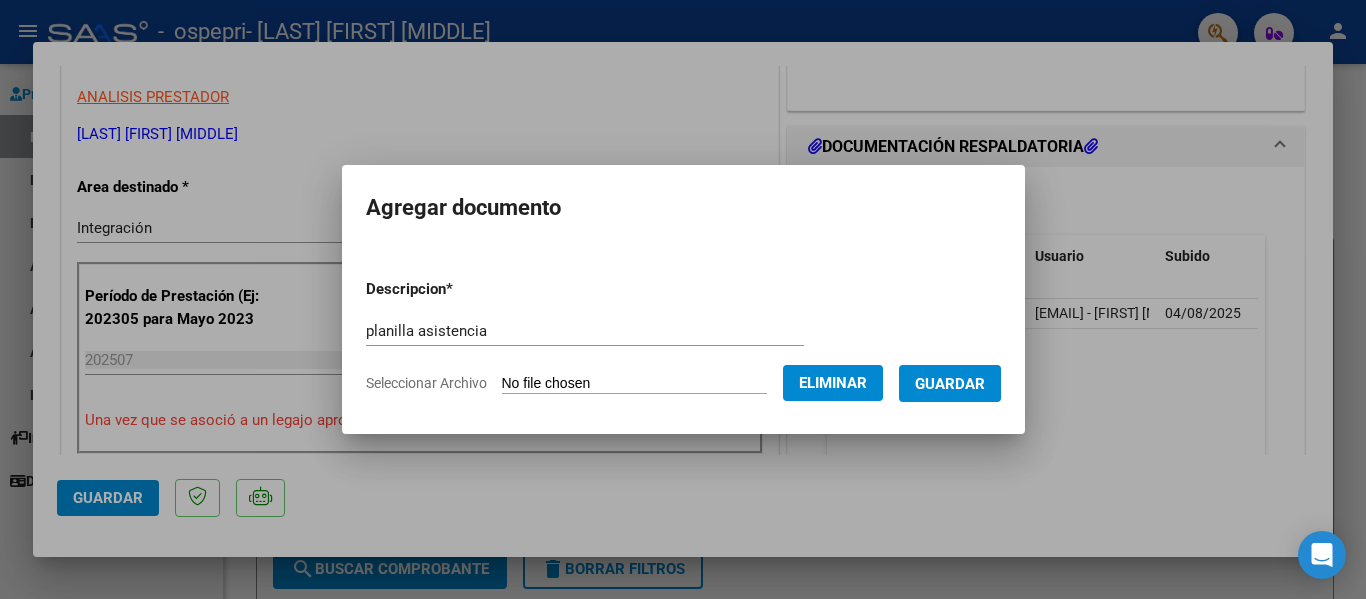 click on "Guardar" at bounding box center (950, 384) 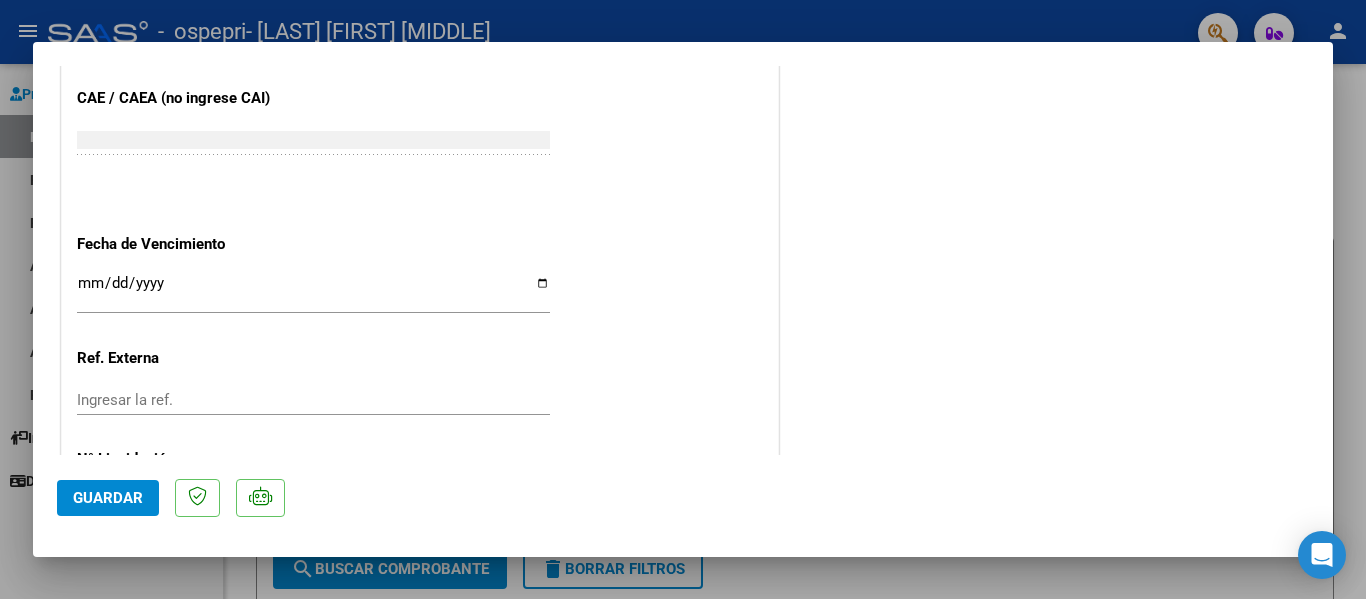 scroll, scrollTop: 1401, scrollLeft: 0, axis: vertical 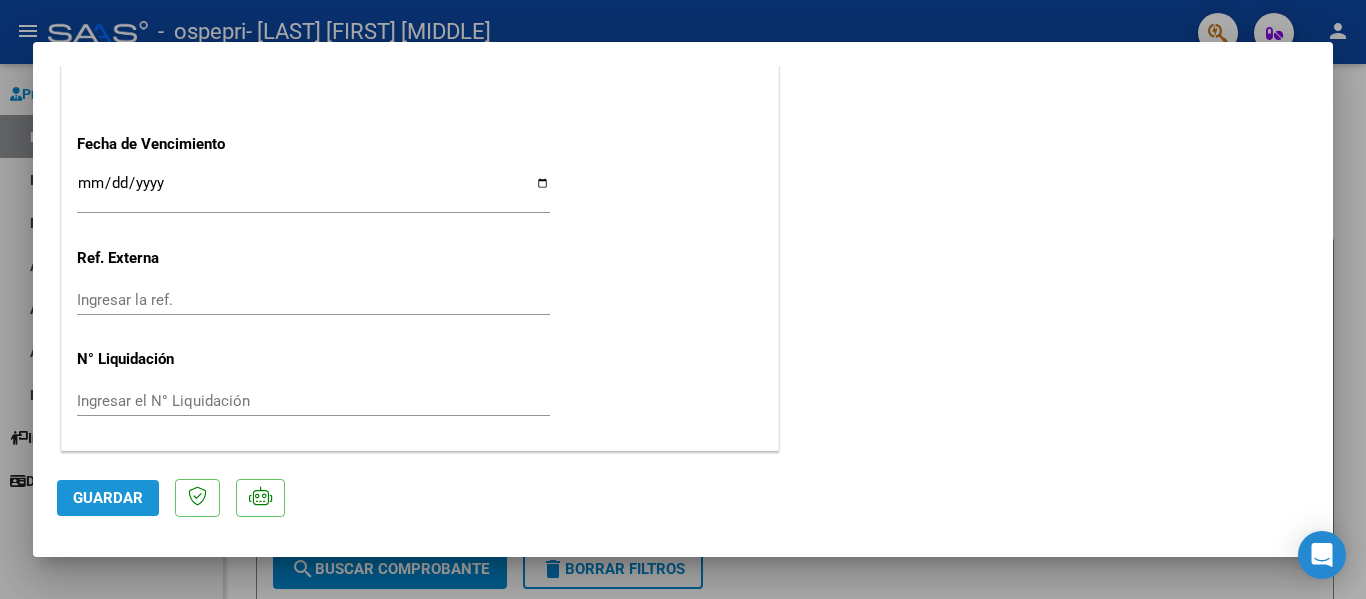 click on "Guardar" 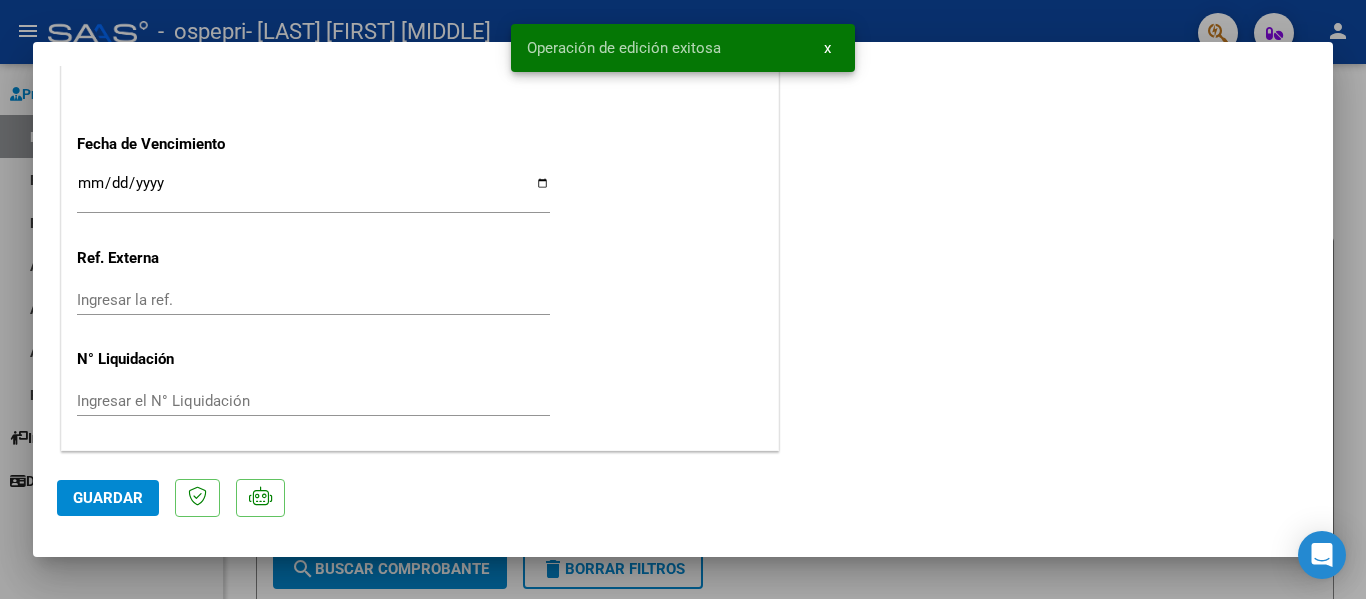 click on "Guardar" 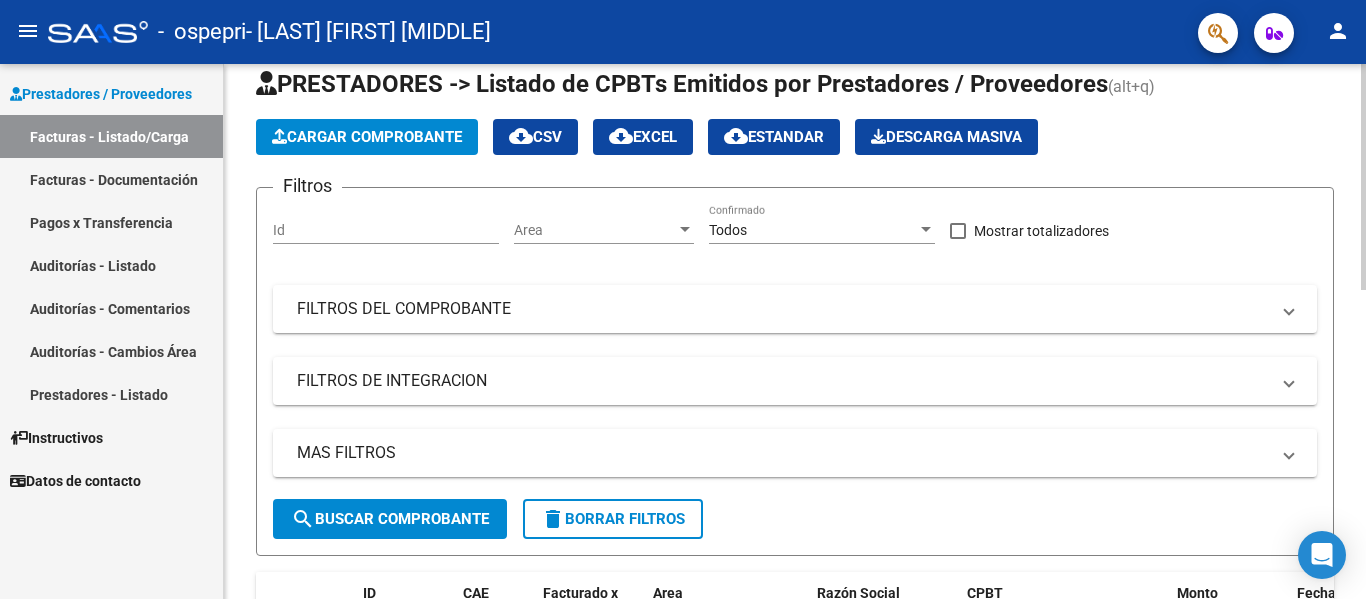 scroll, scrollTop: 33, scrollLeft: 0, axis: vertical 